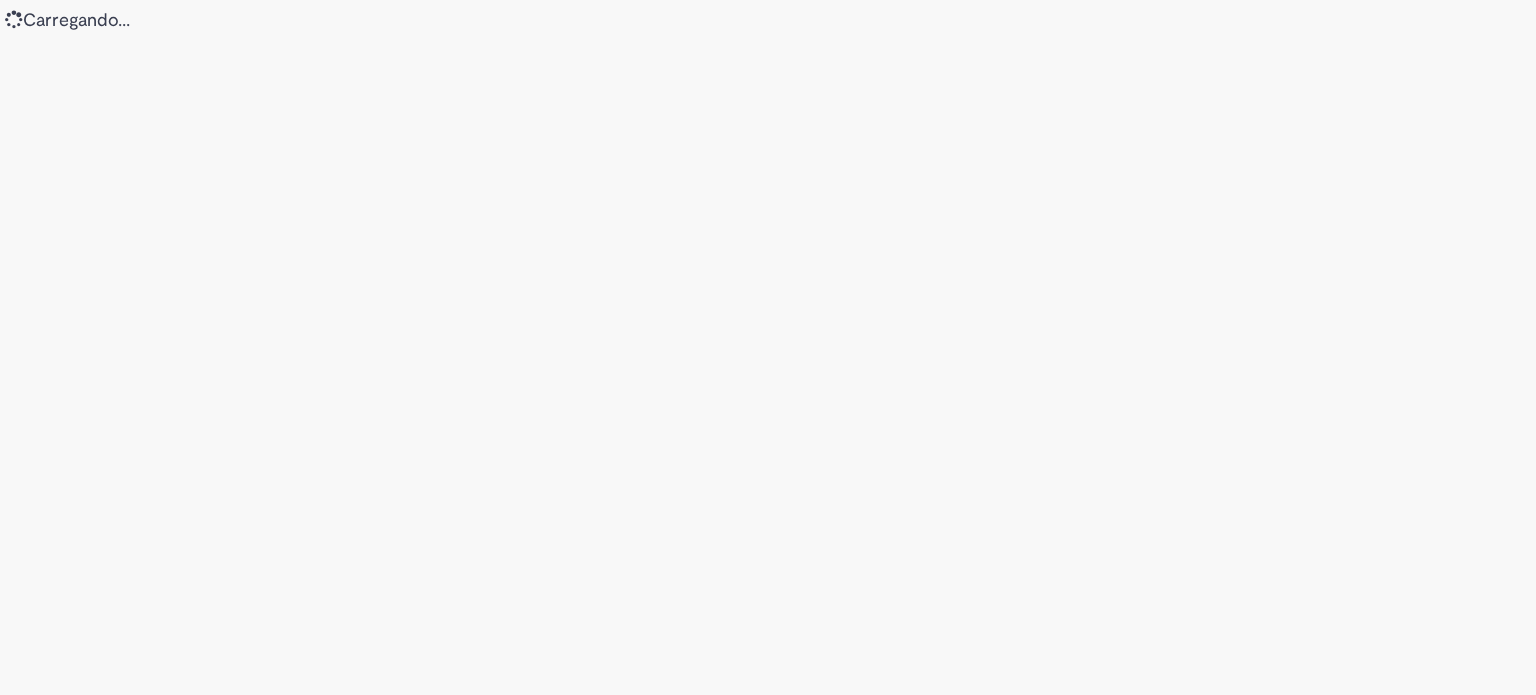 scroll, scrollTop: 0, scrollLeft: 0, axis: both 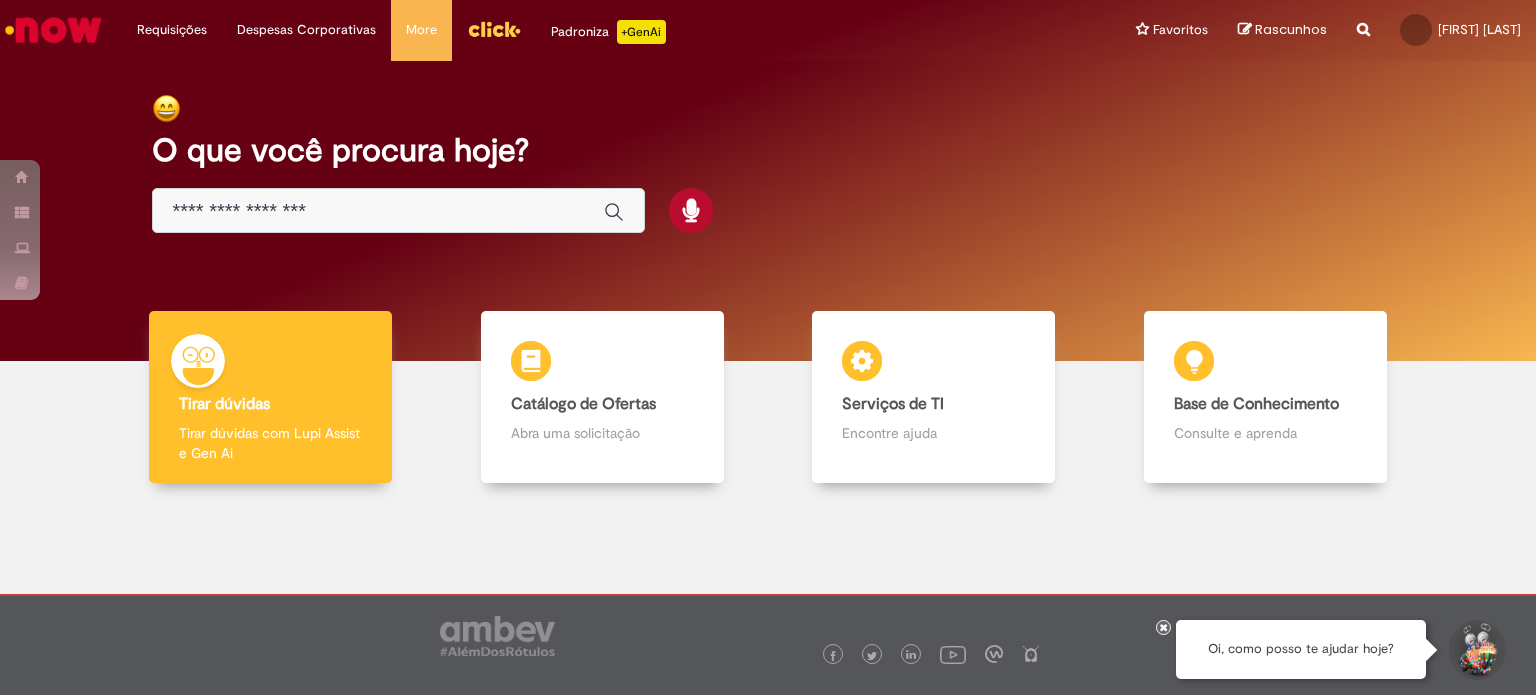 click at bounding box center (398, 210) 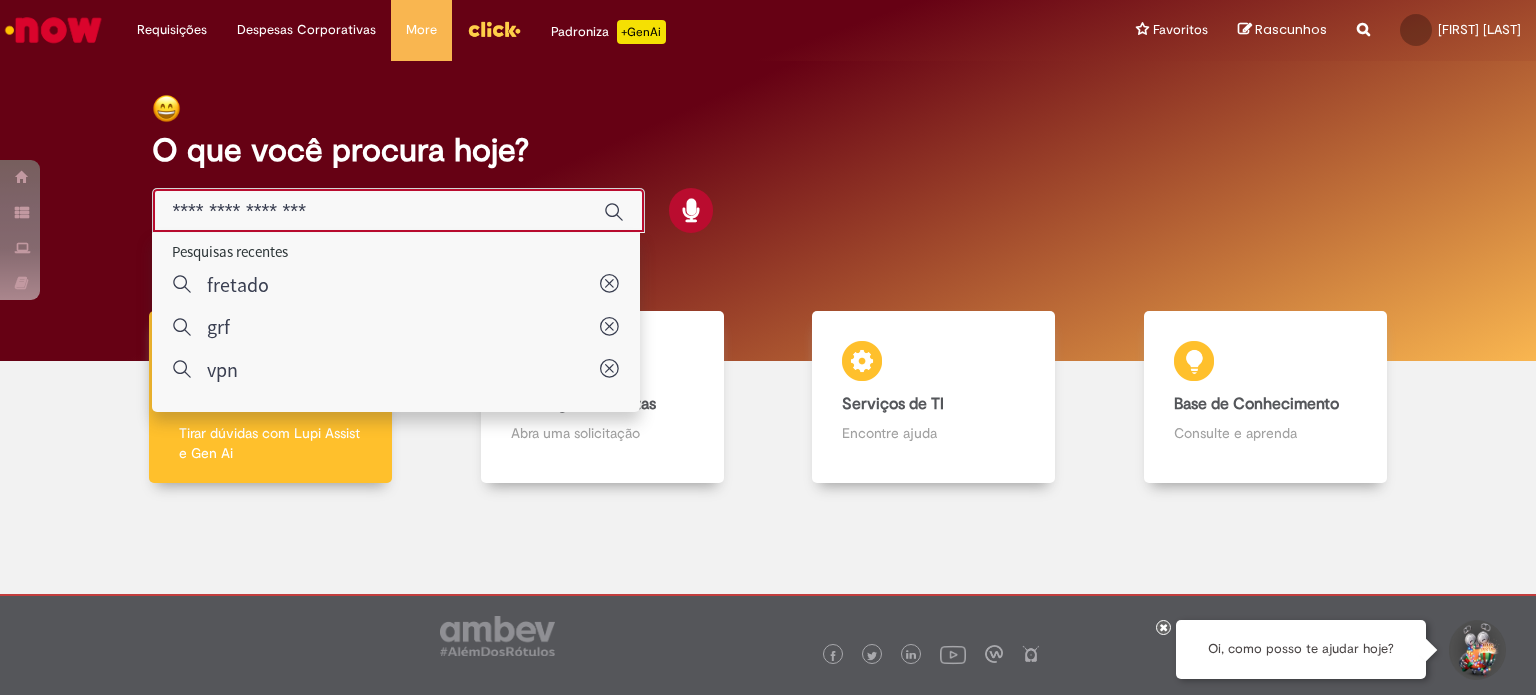 click at bounding box center (378, 211) 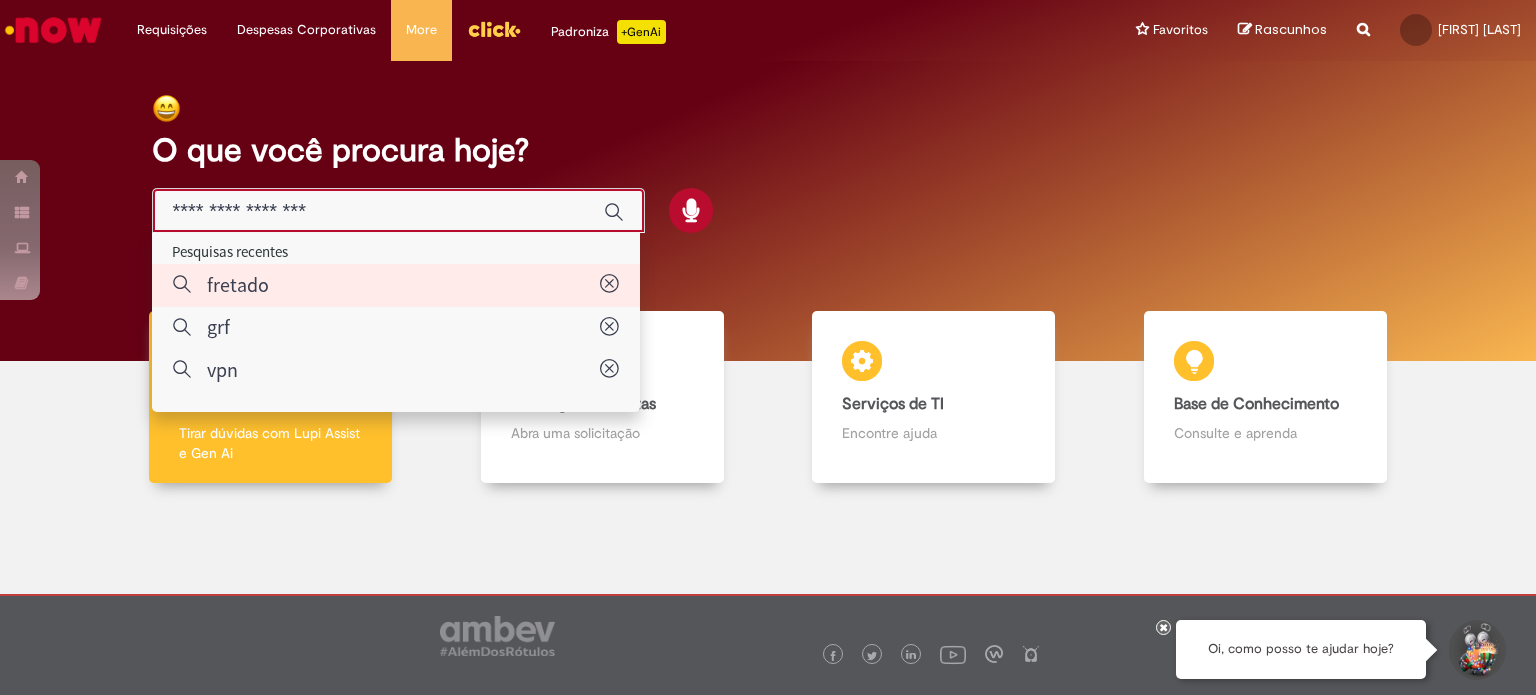 type on "*******" 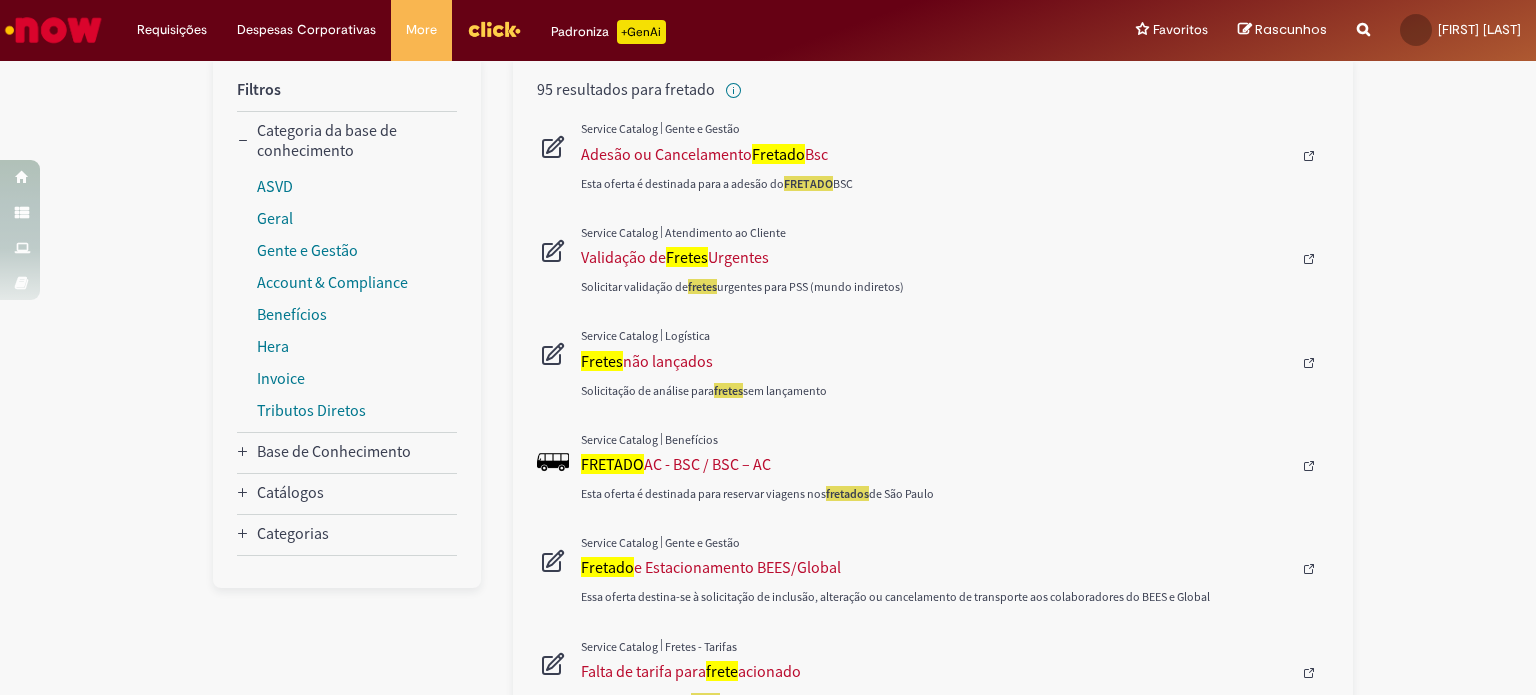 scroll, scrollTop: 266, scrollLeft: 0, axis: vertical 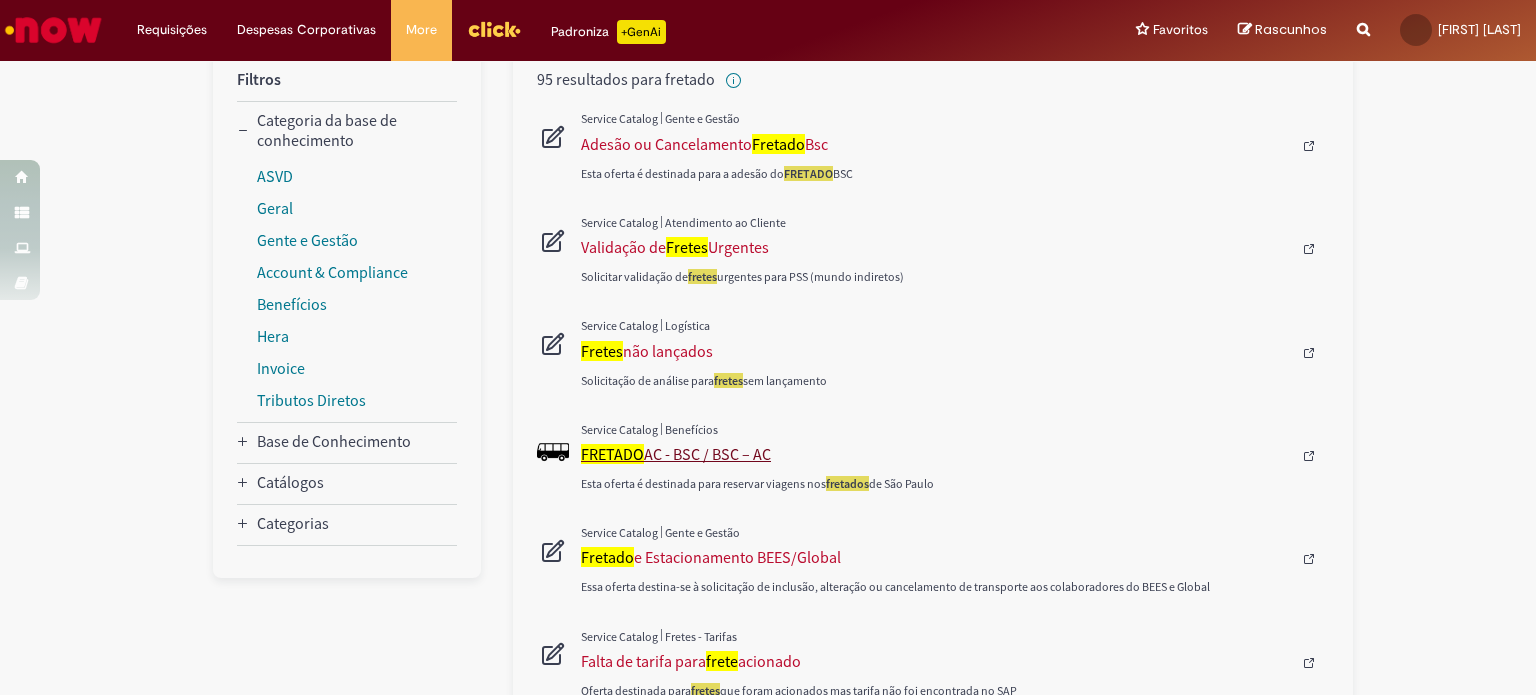 click on "FRETADO  AC - BSC / BSC – AC" at bounding box center [936, 454] 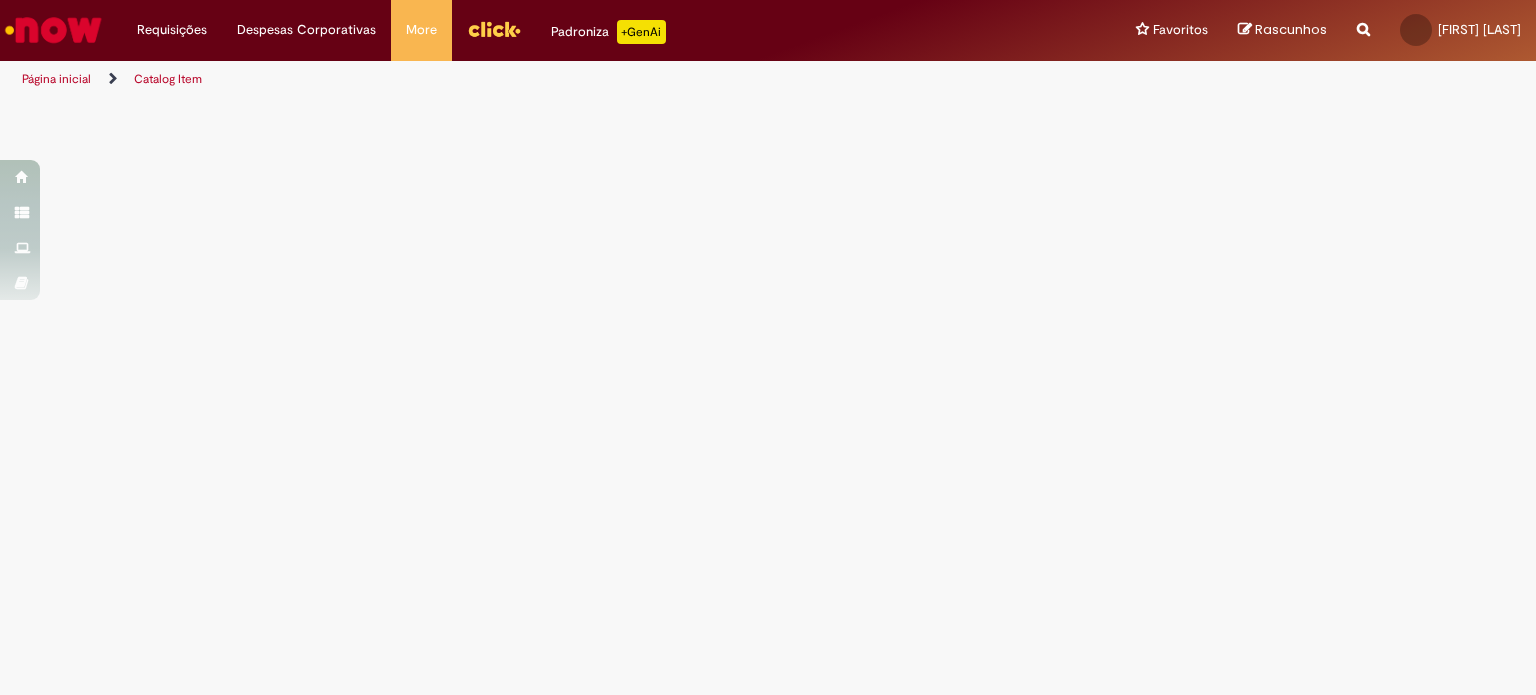scroll, scrollTop: 0, scrollLeft: 0, axis: both 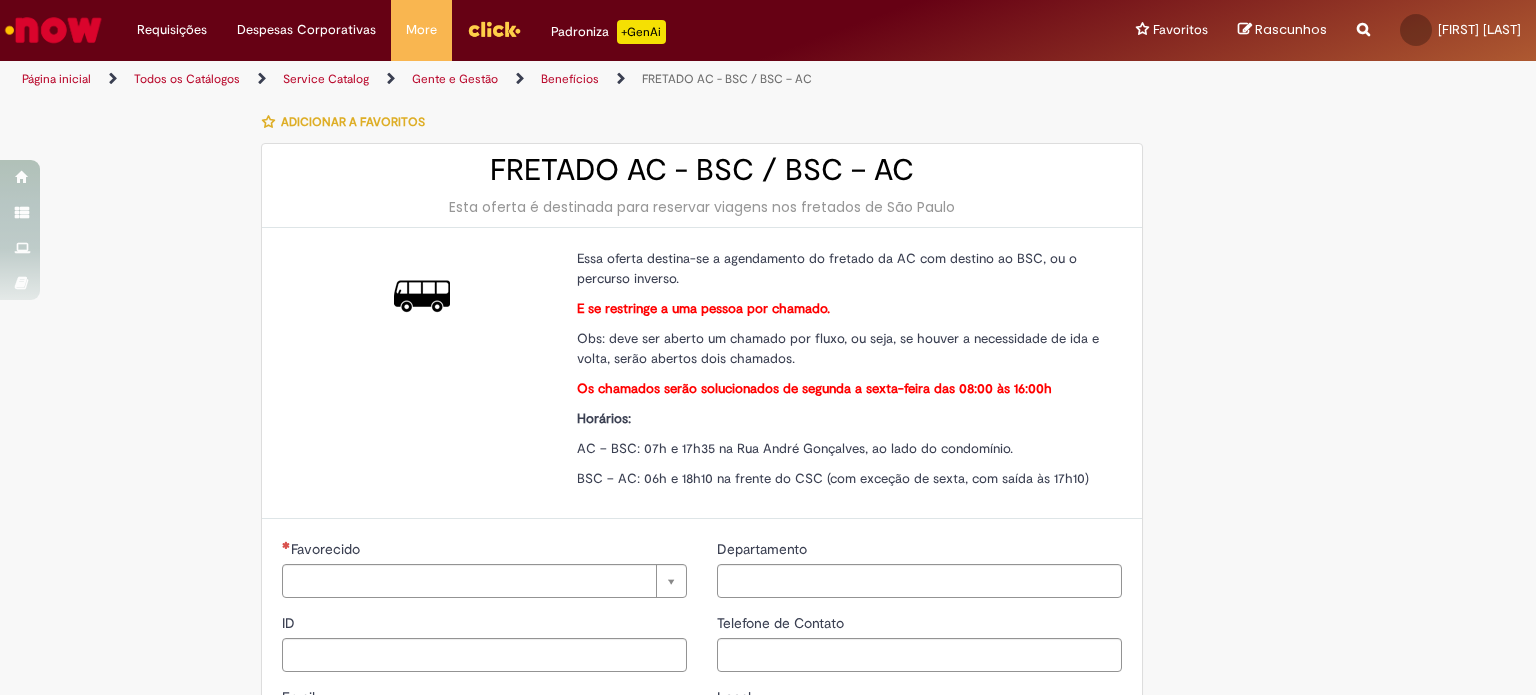 type on "********" 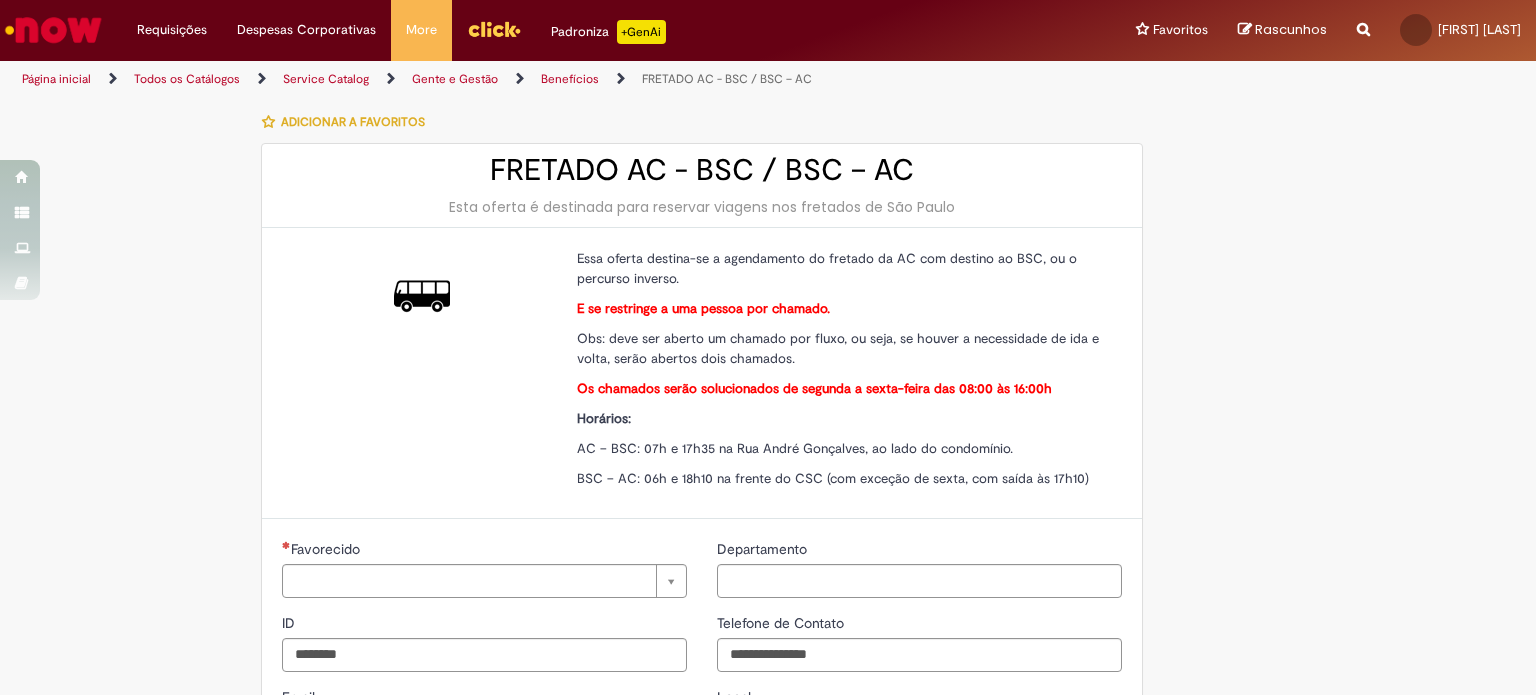 type on "**********" 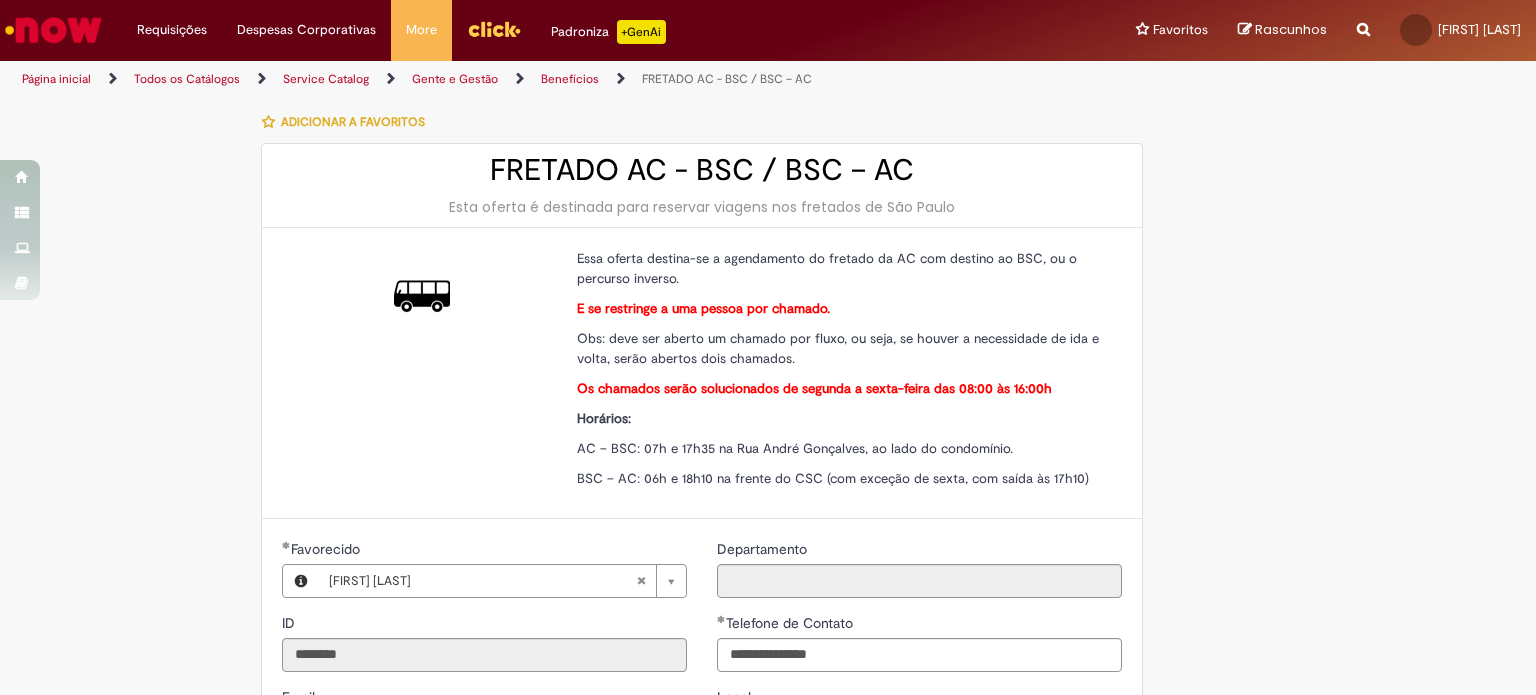 type on "**********" 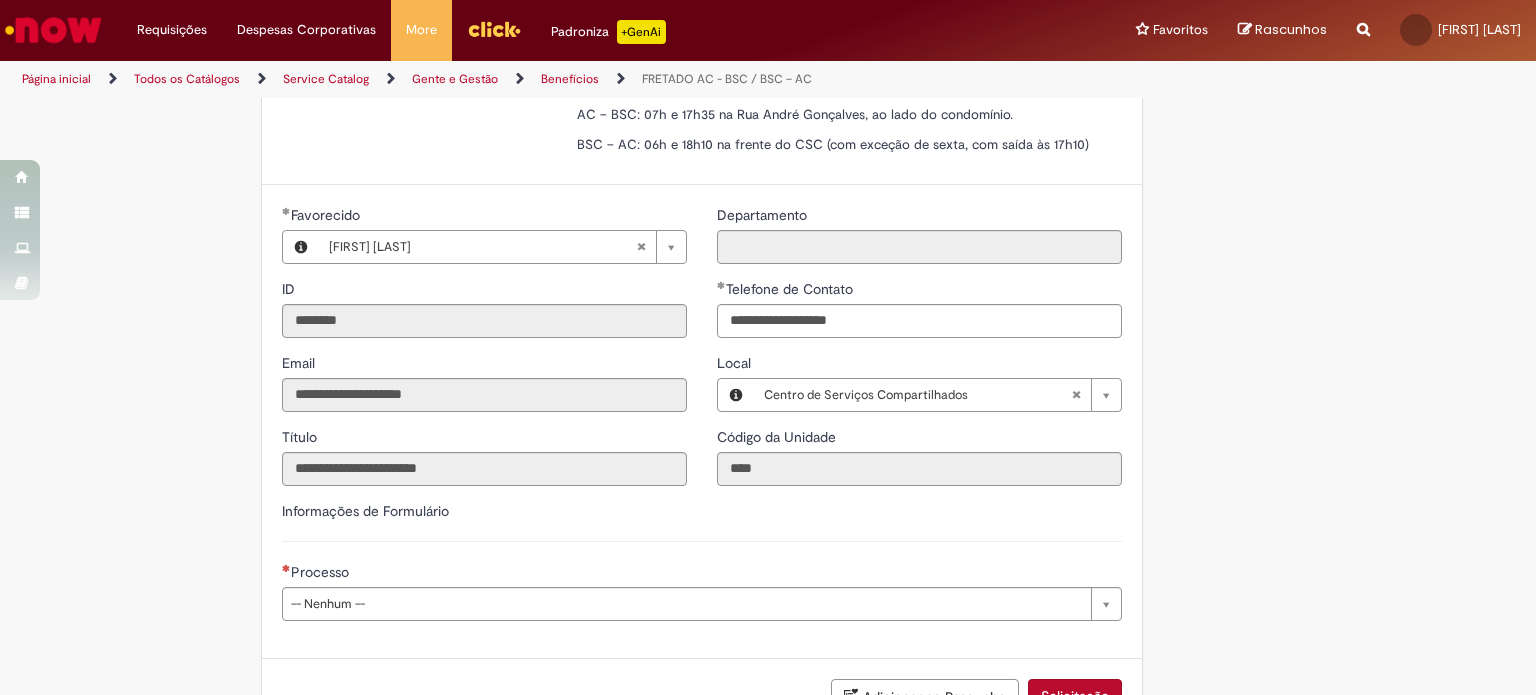 scroll, scrollTop: 480, scrollLeft: 0, axis: vertical 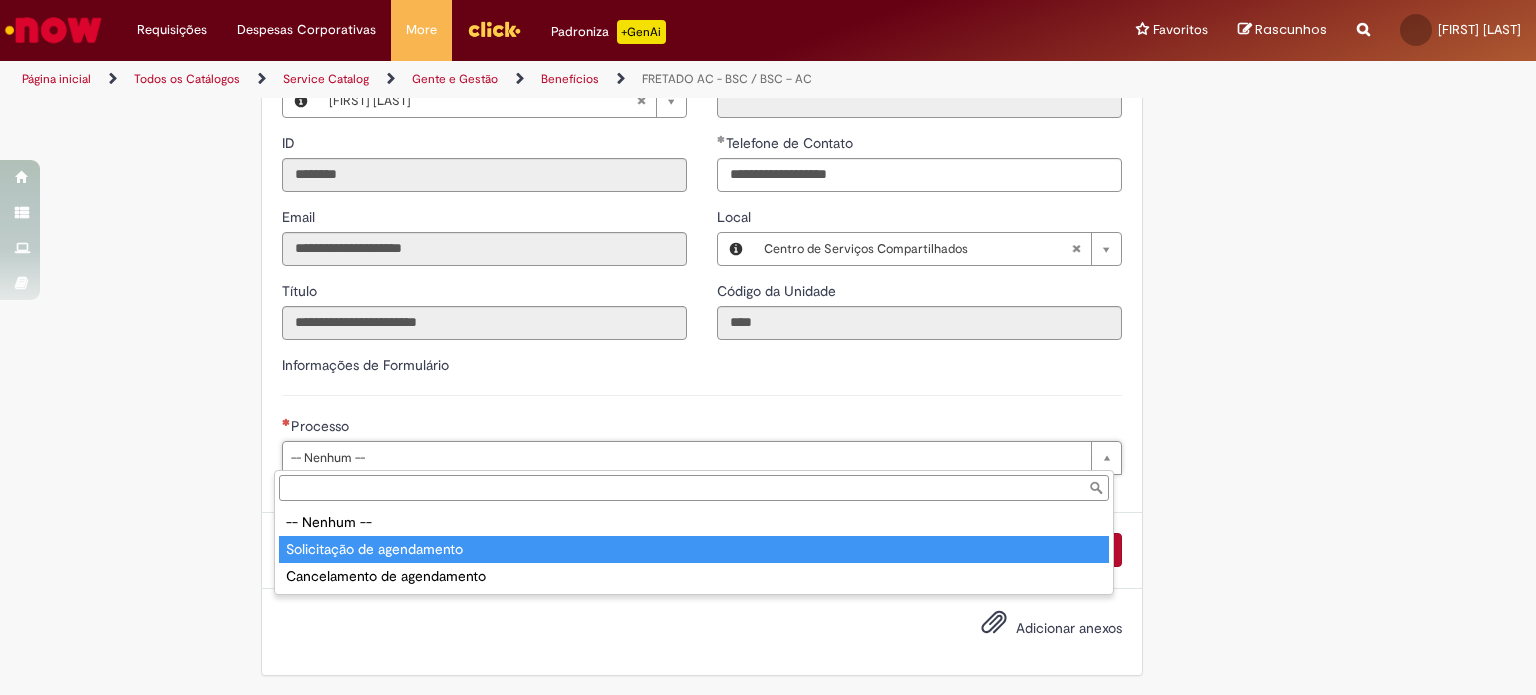 type on "**********" 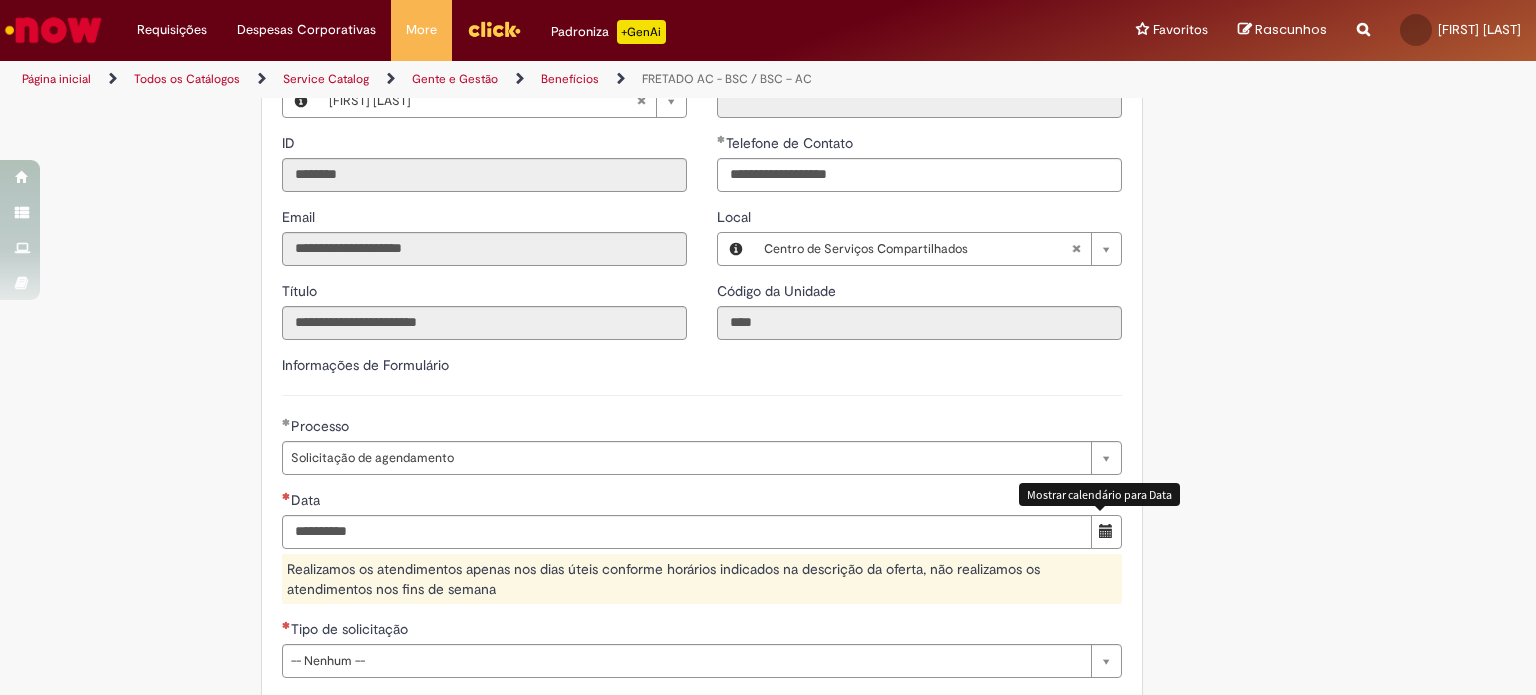 click at bounding box center (1106, 532) 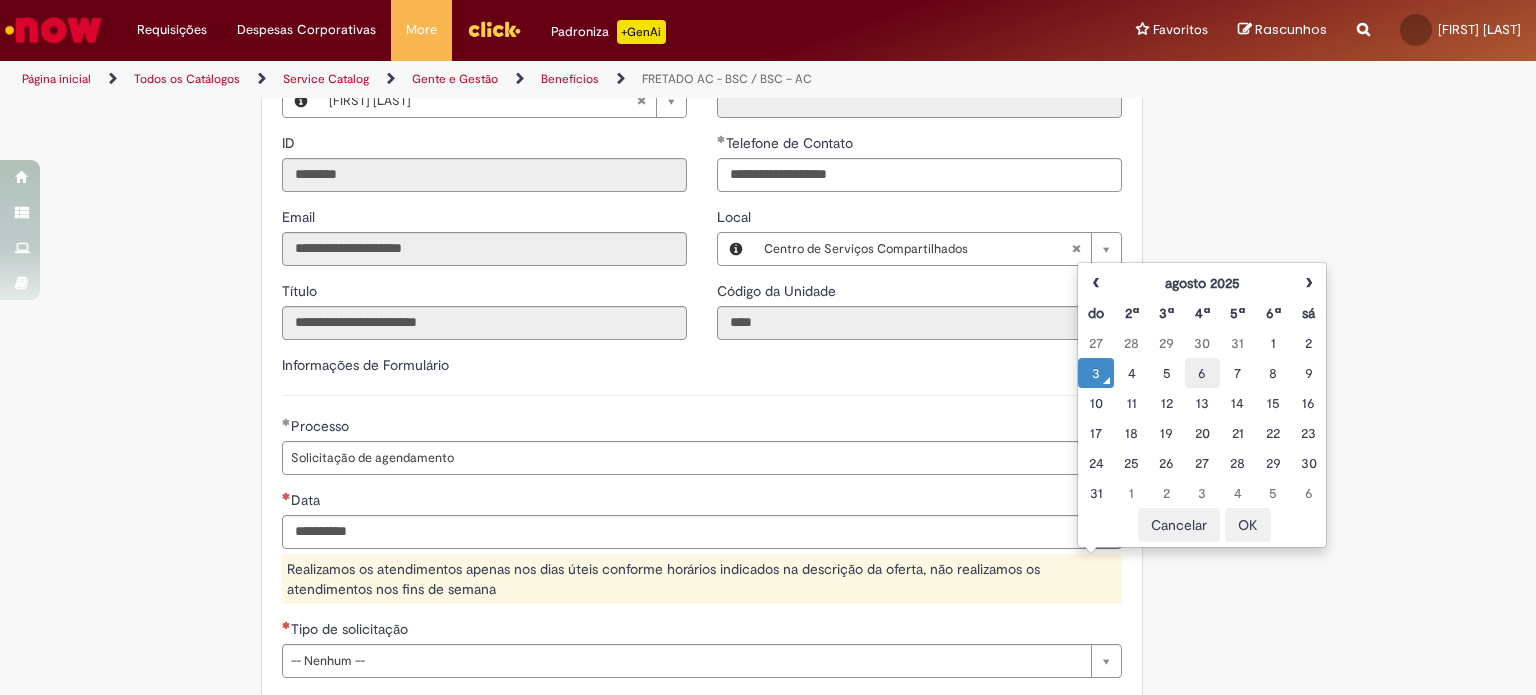 click on "6" at bounding box center (1202, 373) 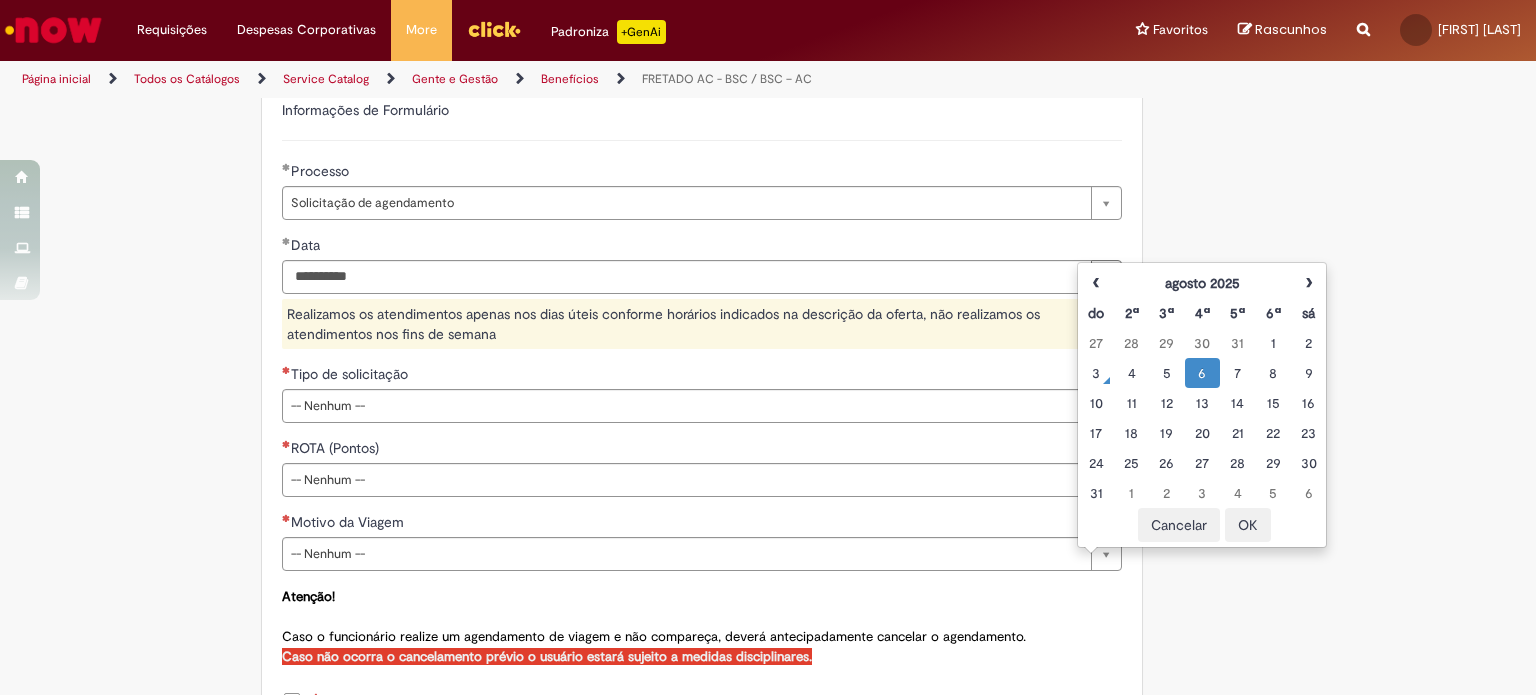 scroll, scrollTop: 740, scrollLeft: 0, axis: vertical 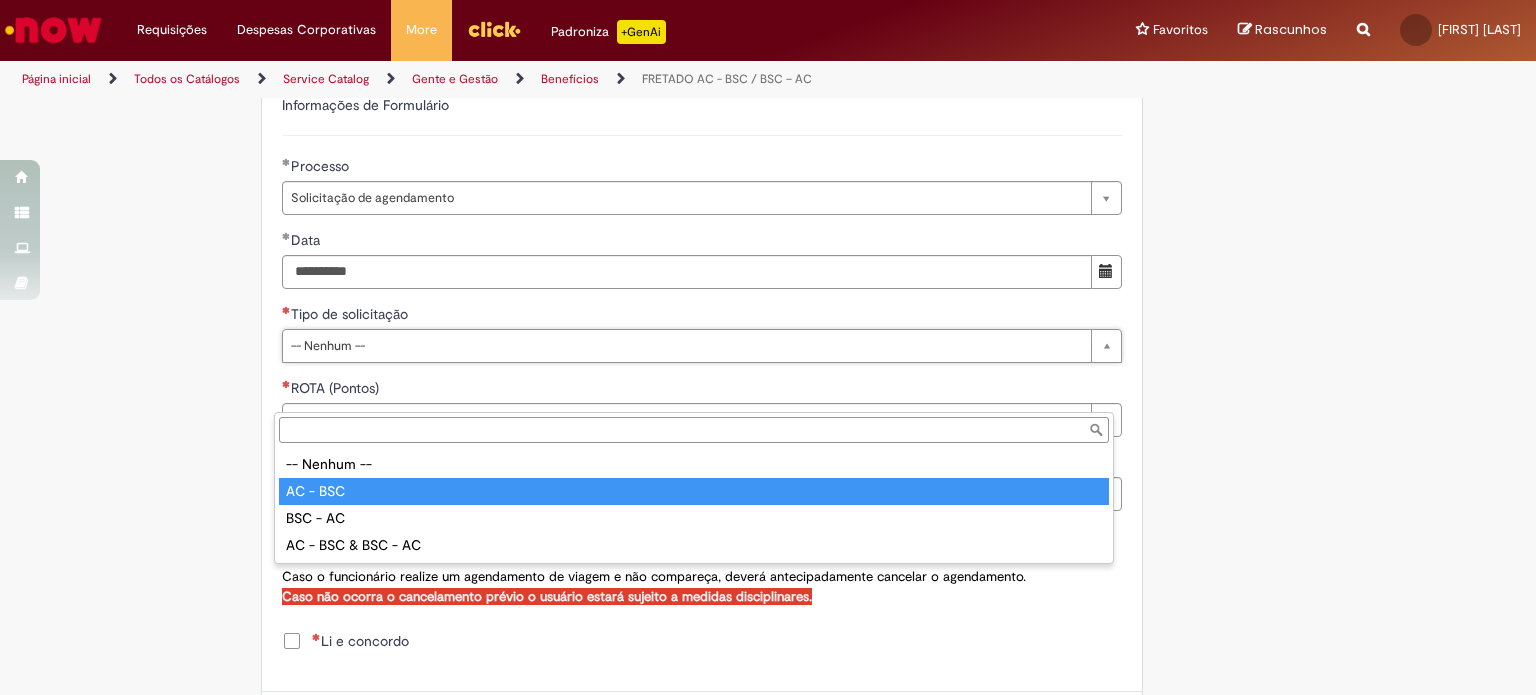 type on "********" 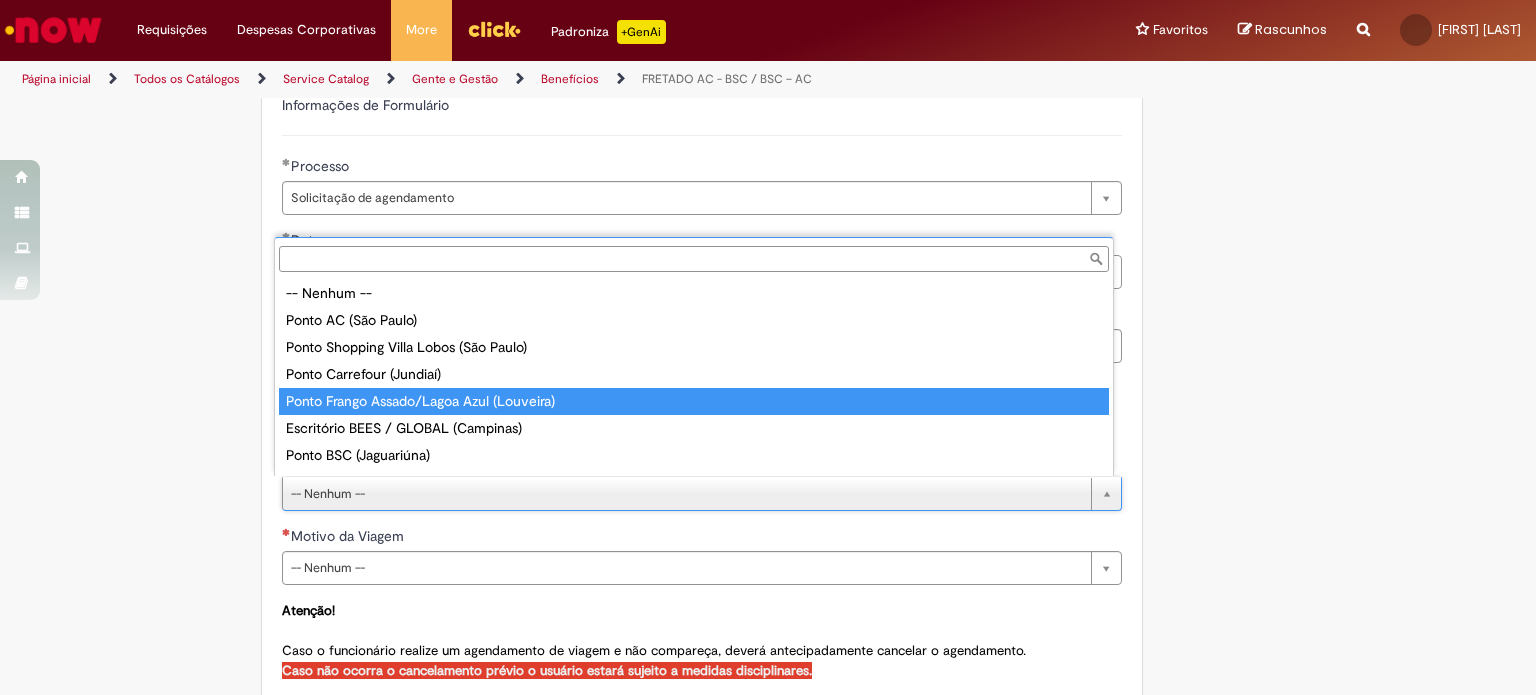 scroll, scrollTop: 51, scrollLeft: 0, axis: vertical 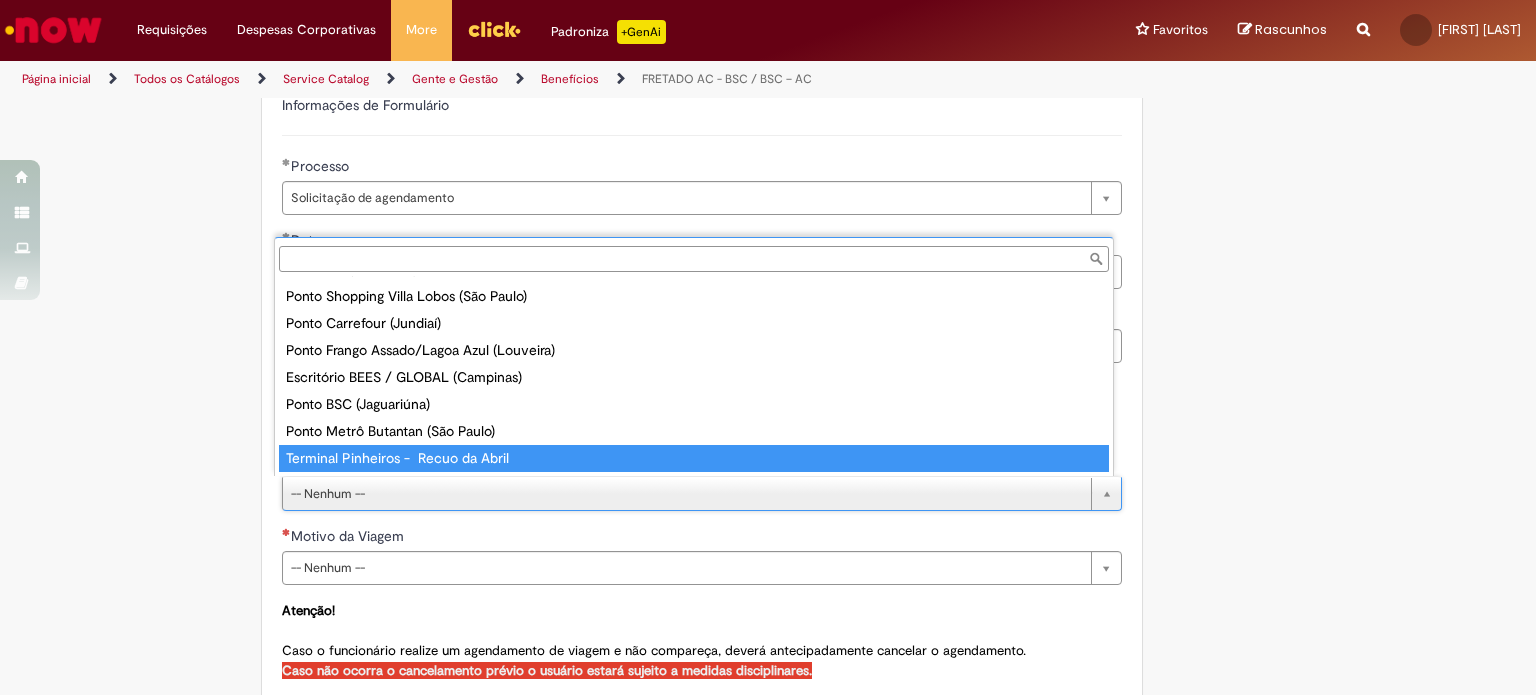 type on "**********" 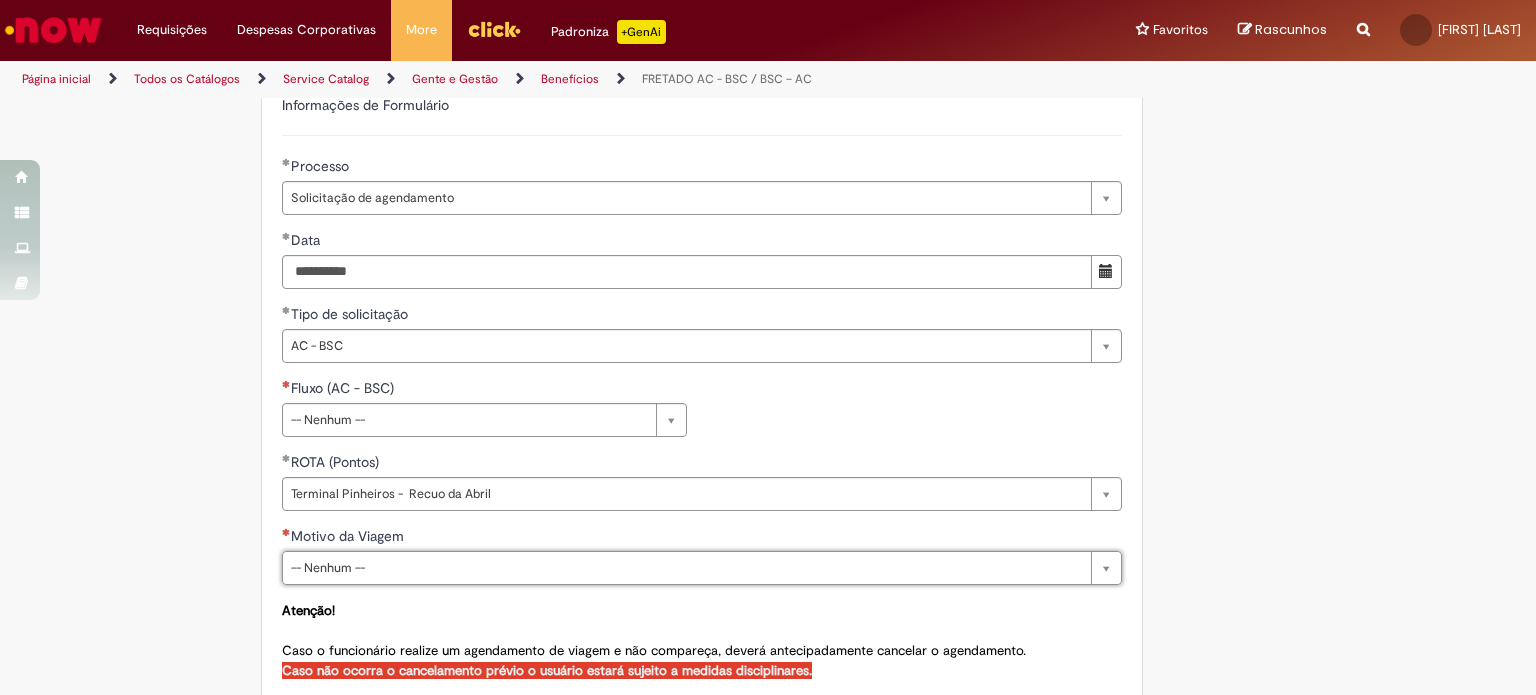 drag, startPoint x: 1184, startPoint y: 349, endPoint x: 1210, endPoint y: 365, distance: 30.528675 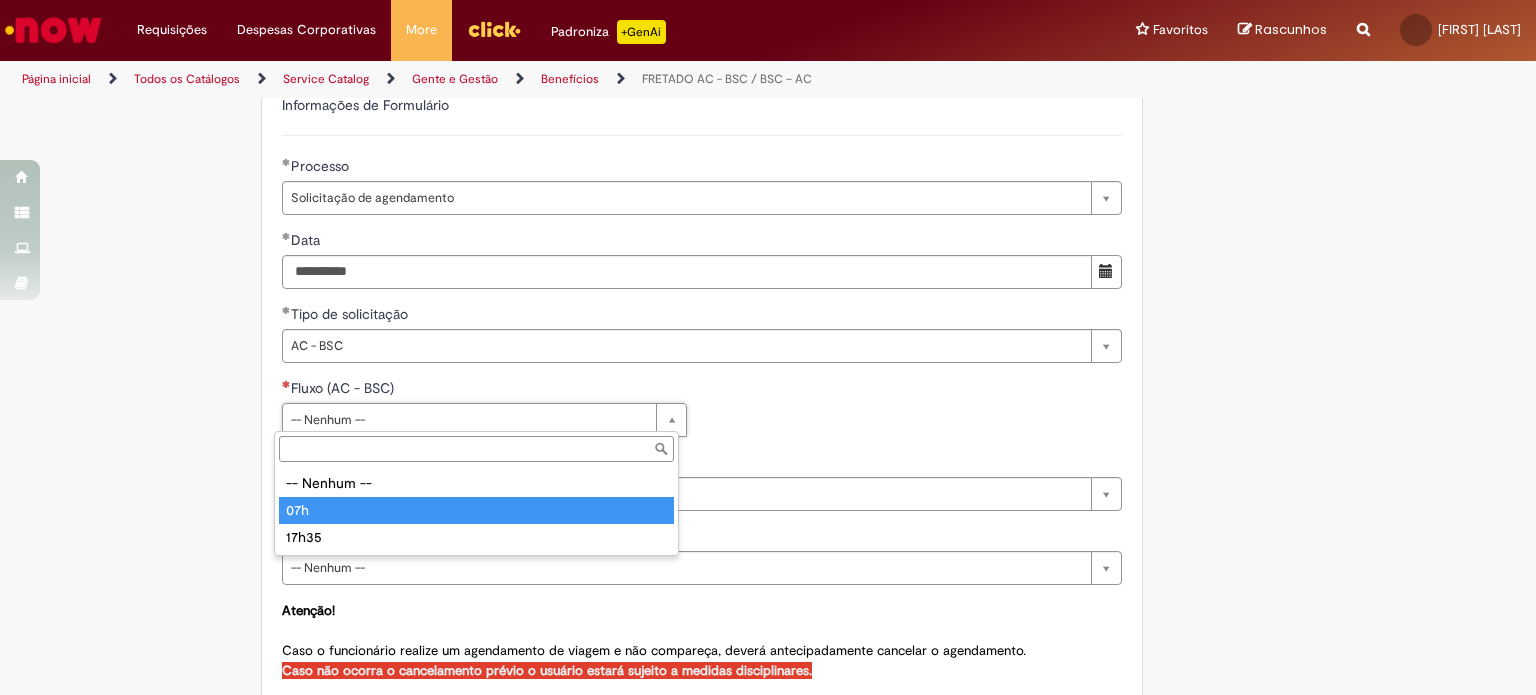 type on "***" 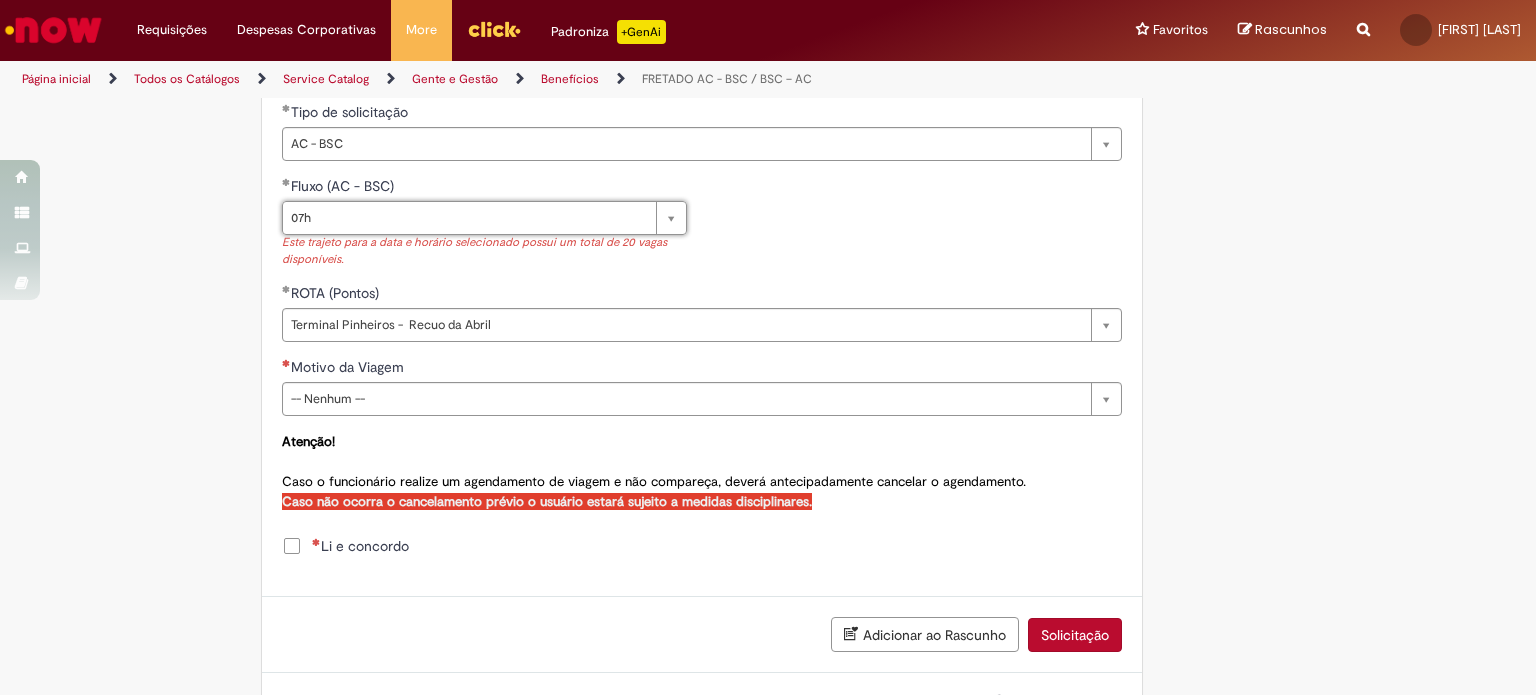 scroll, scrollTop: 946, scrollLeft: 0, axis: vertical 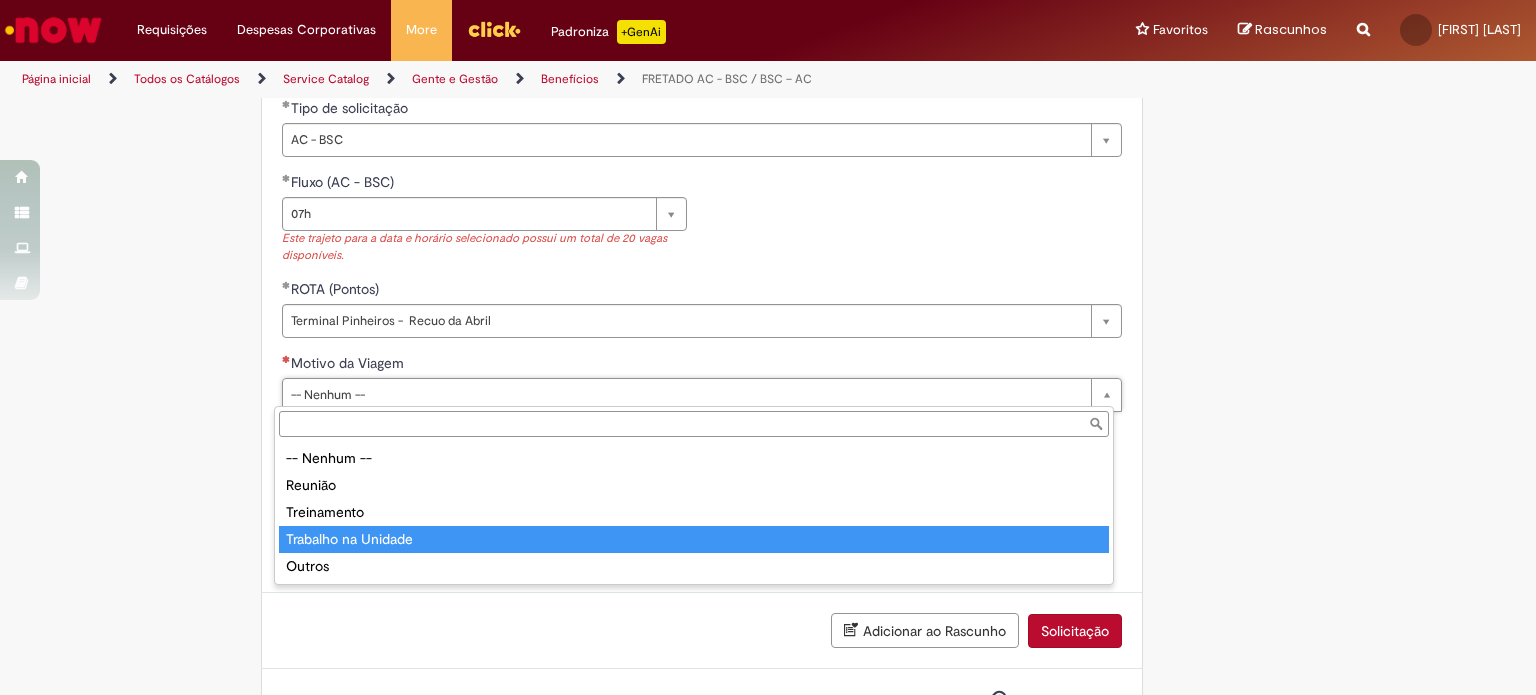 type on "**********" 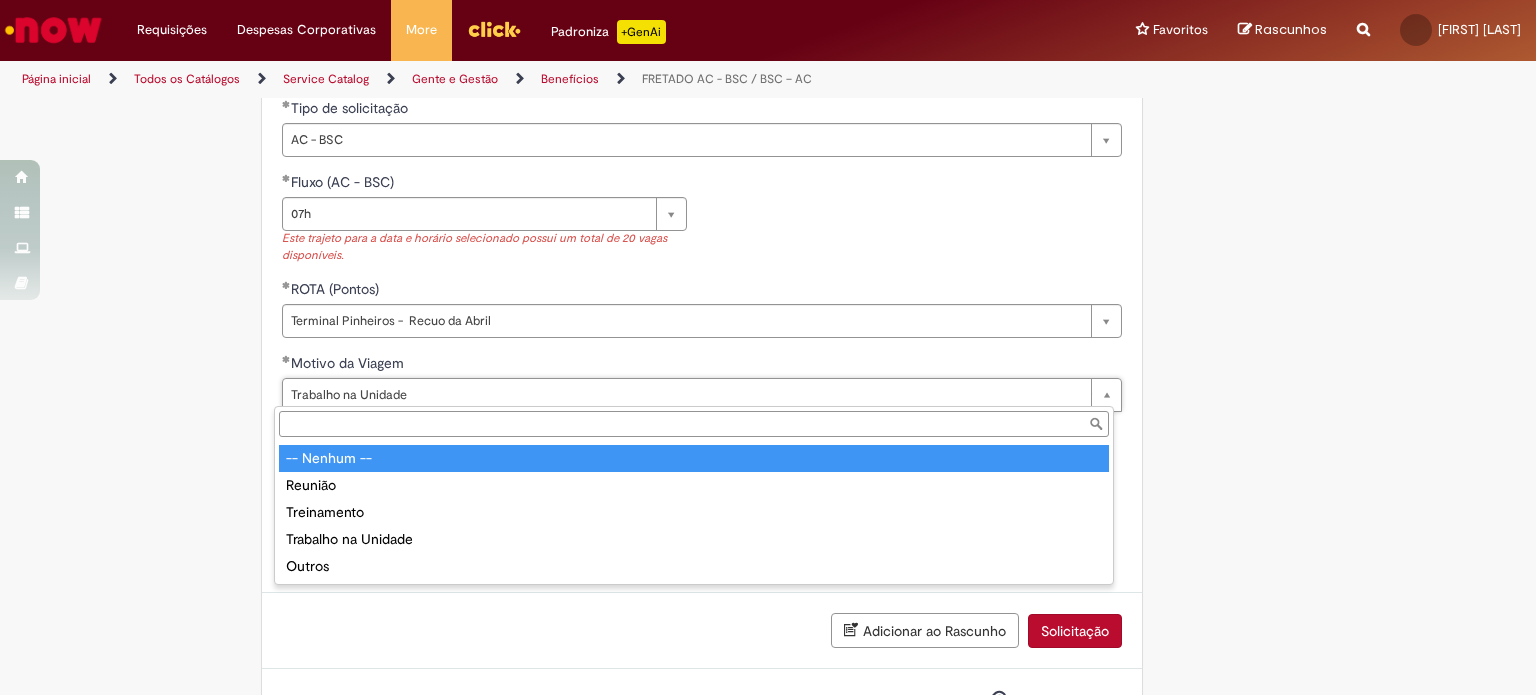 type on "**********" 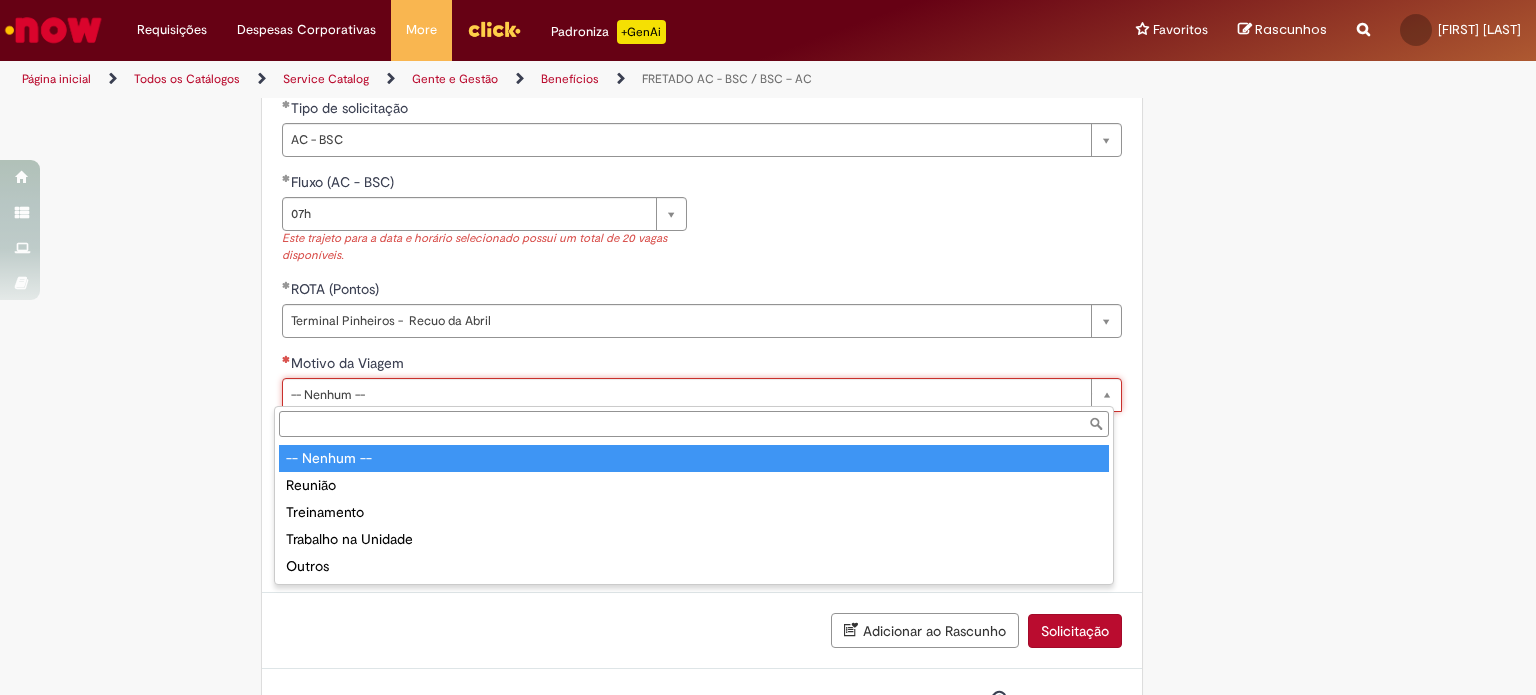 scroll, scrollTop: 0, scrollLeft: 0, axis: both 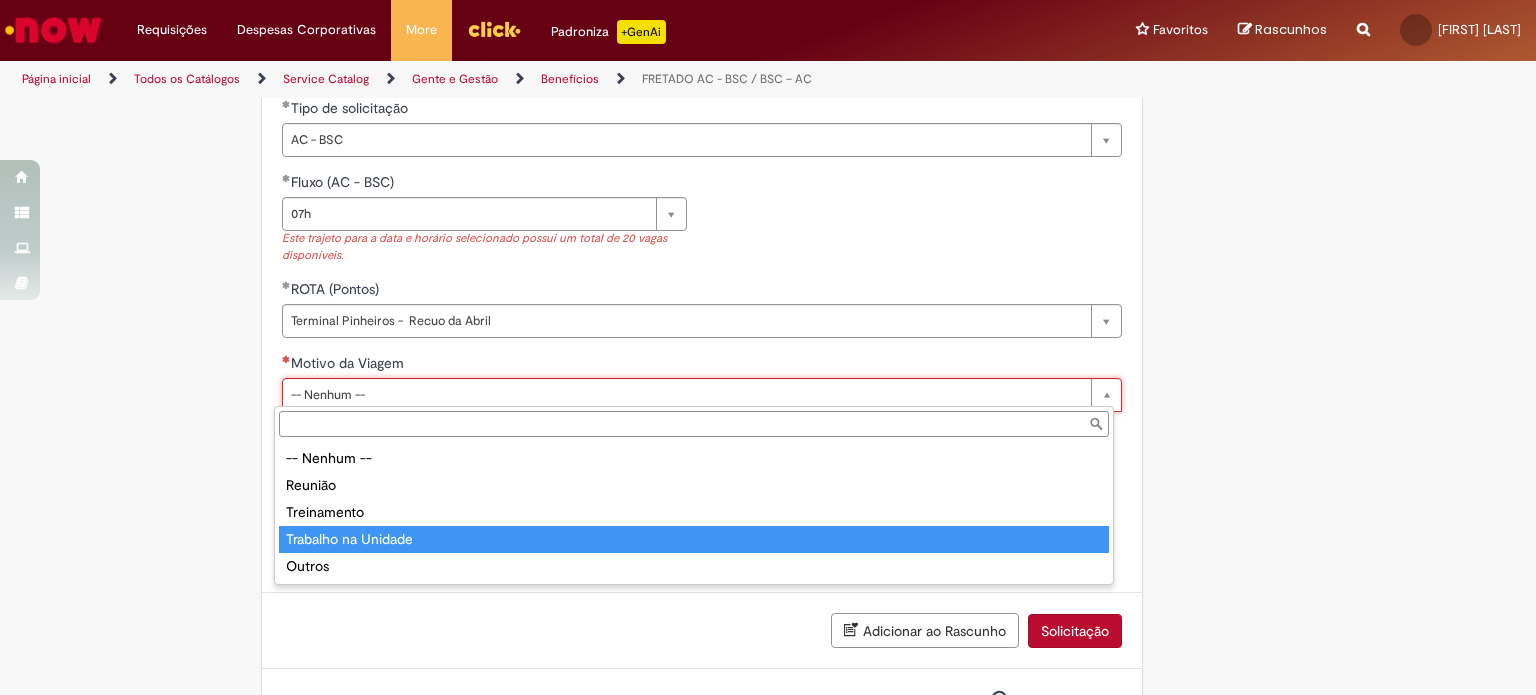 type on "**********" 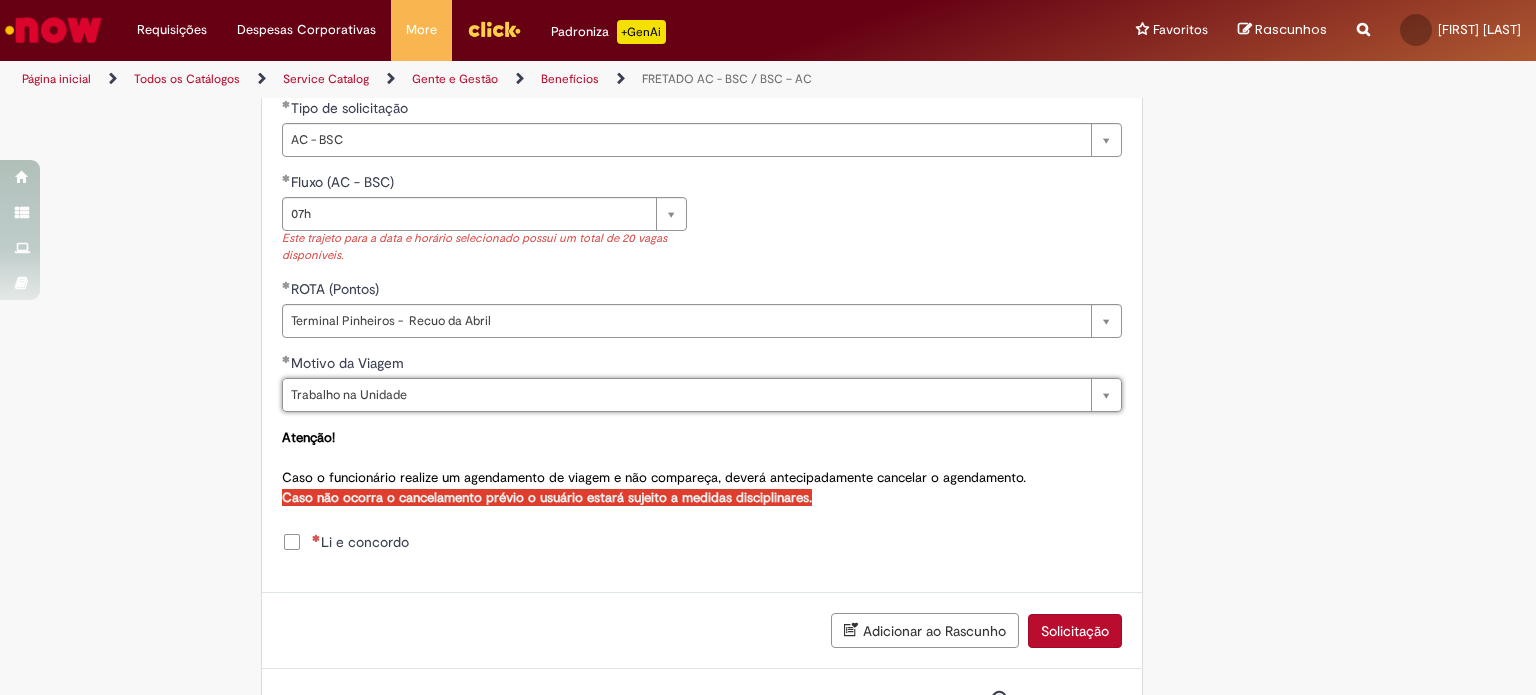 scroll, scrollTop: 0, scrollLeft: 0, axis: both 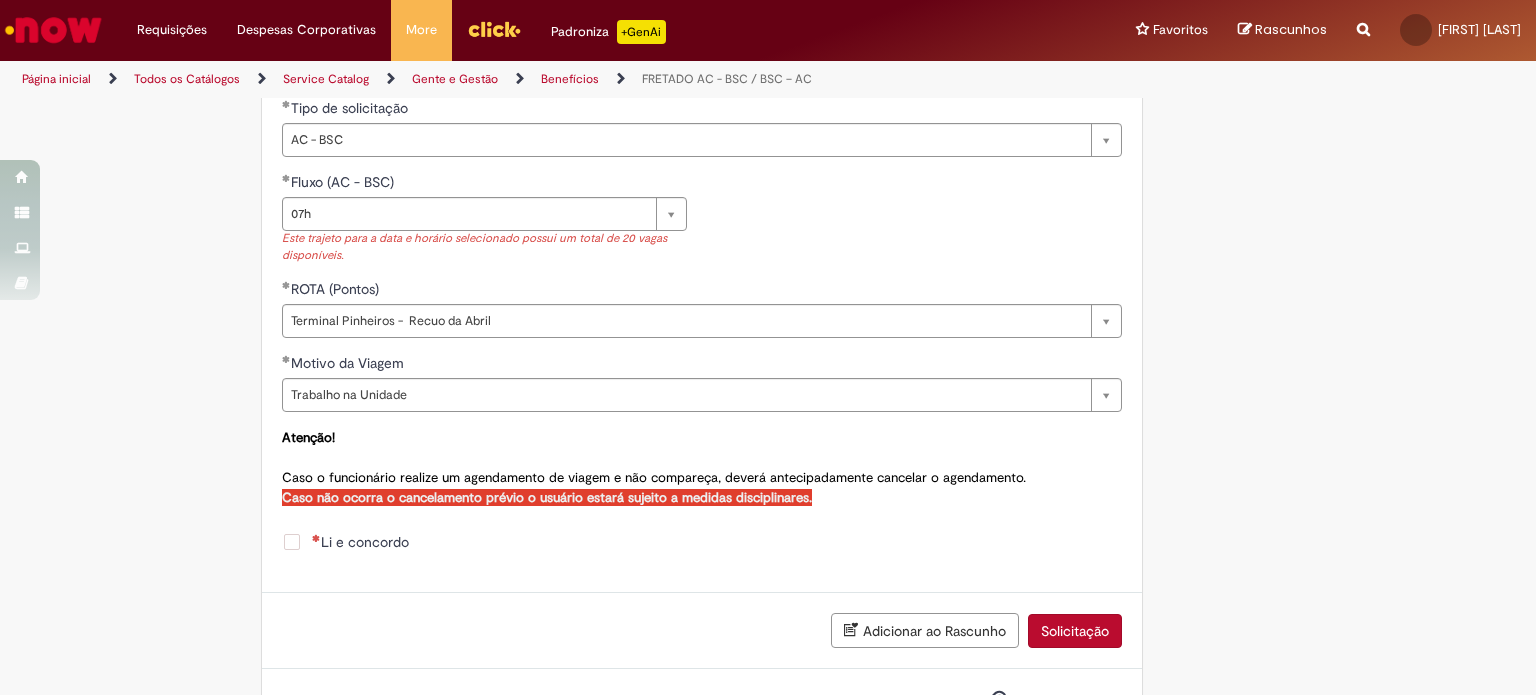 click on "Li e concordo" at bounding box center [360, 542] 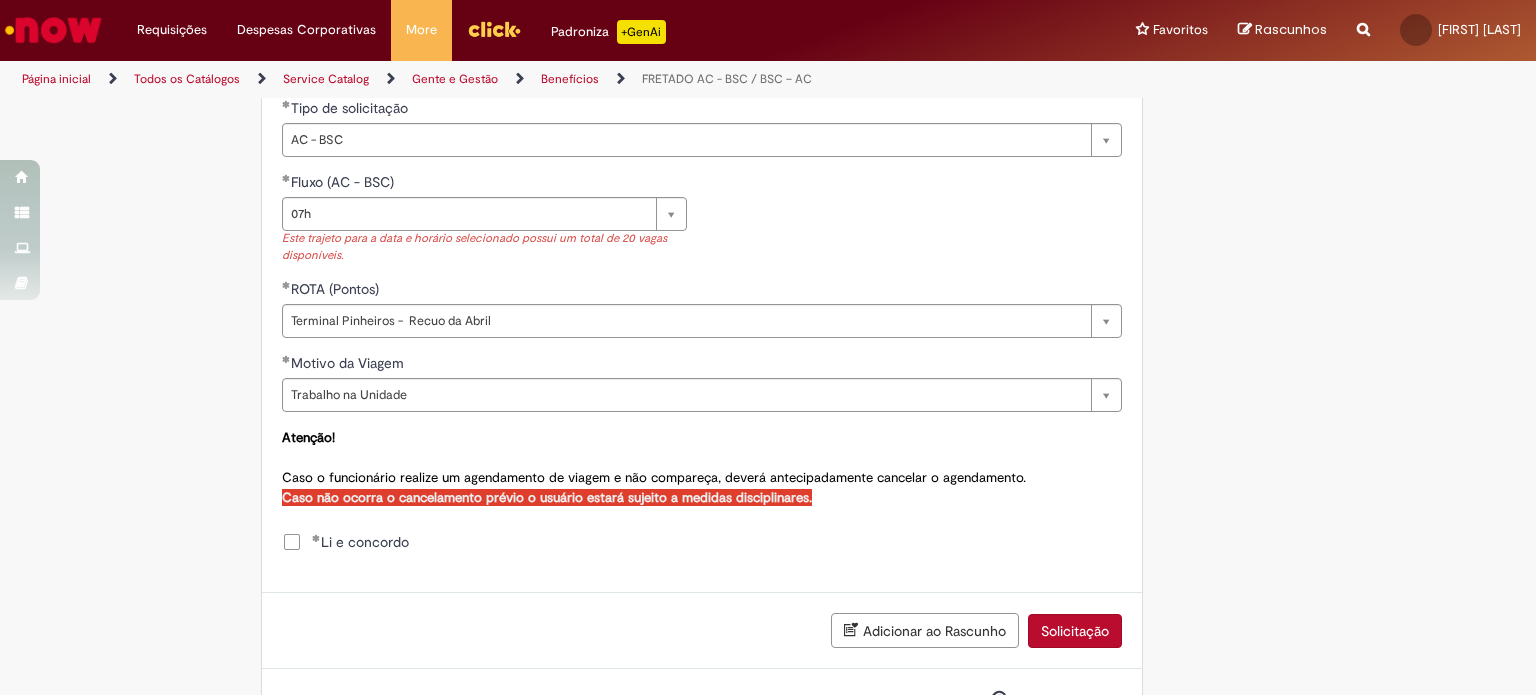 click on "Solicitação" at bounding box center (1075, 631) 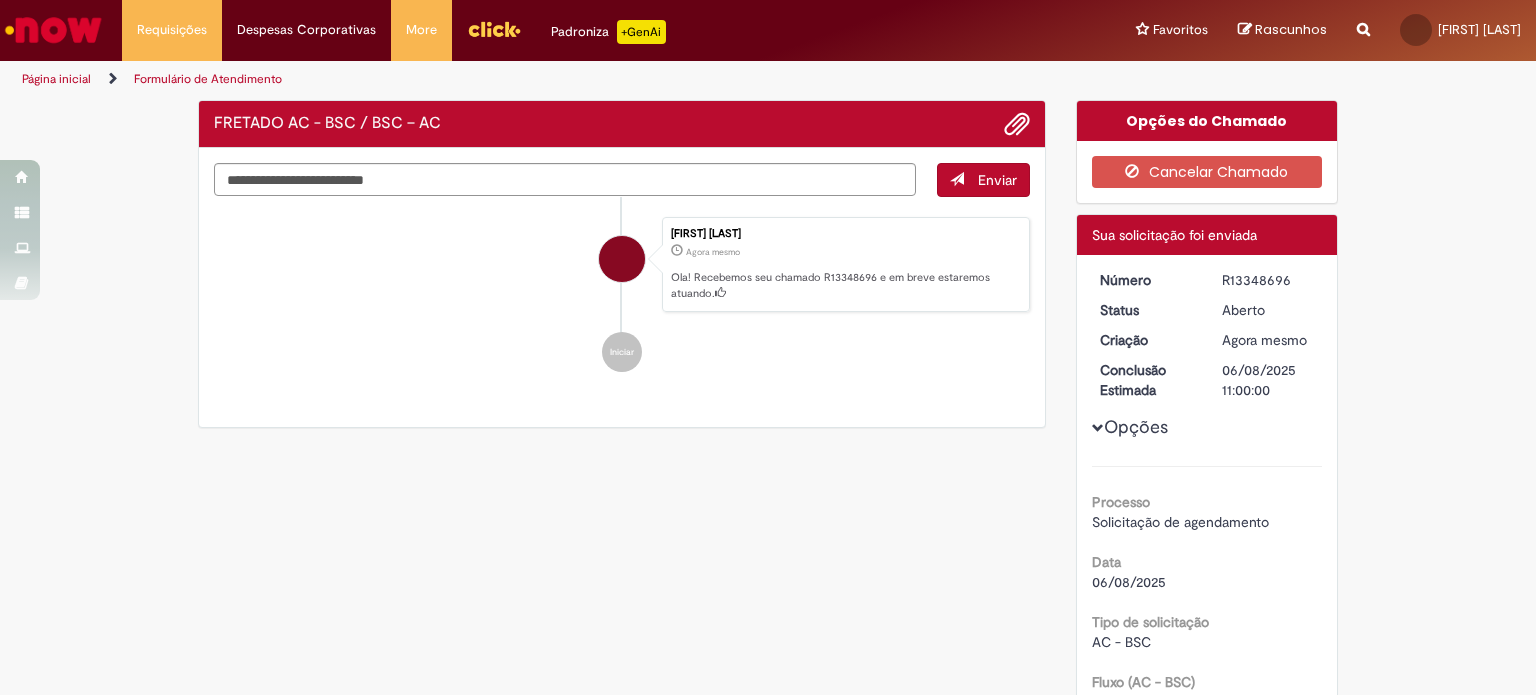 scroll, scrollTop: 0, scrollLeft: 0, axis: both 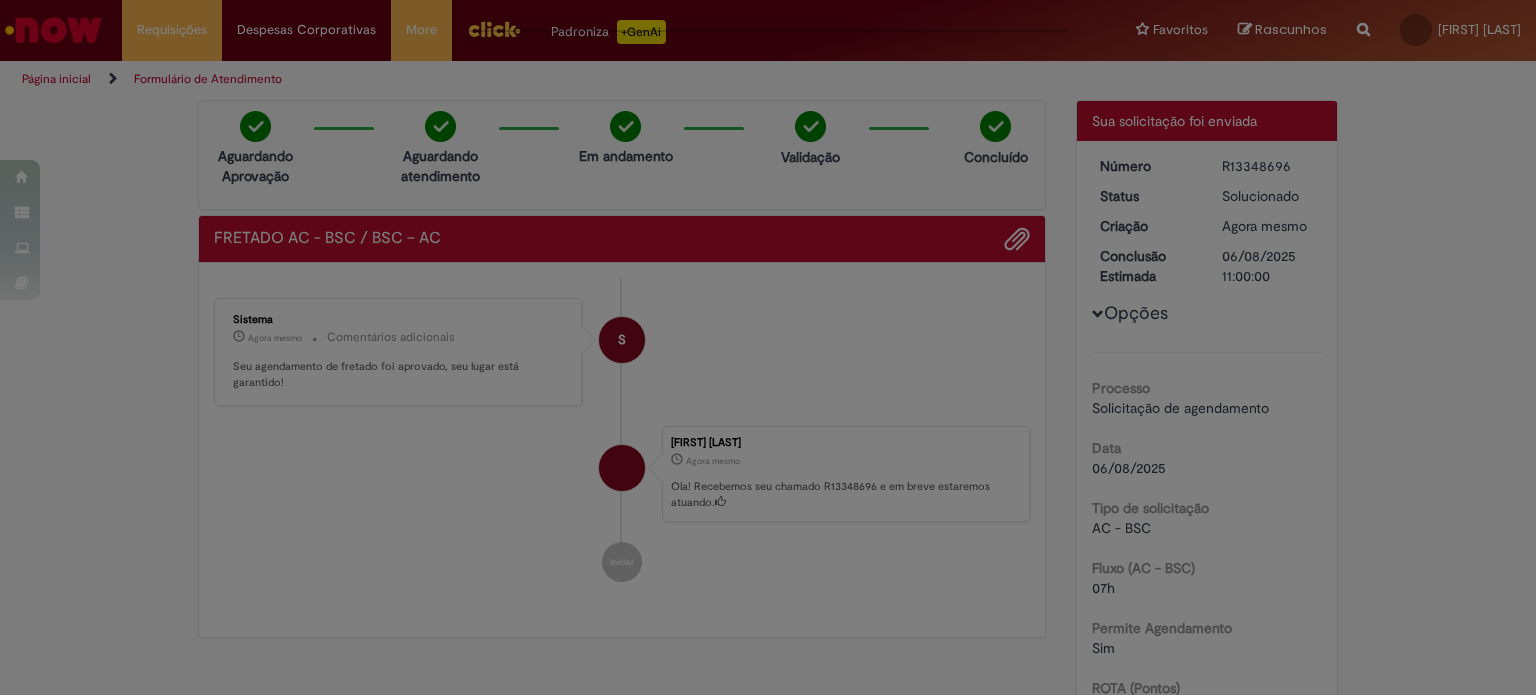 click at bounding box center [768, 347] 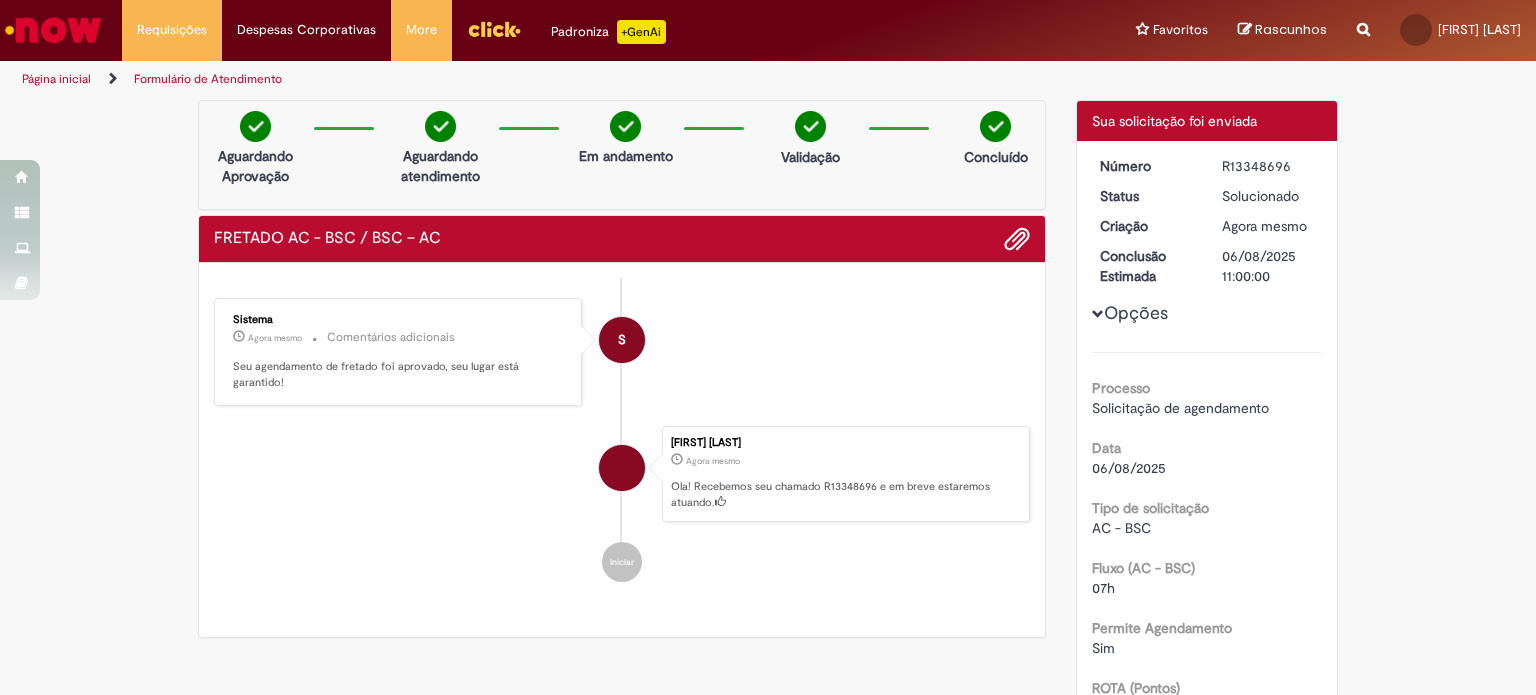 click on "Formulário de Atendimento" at bounding box center (208, 79) 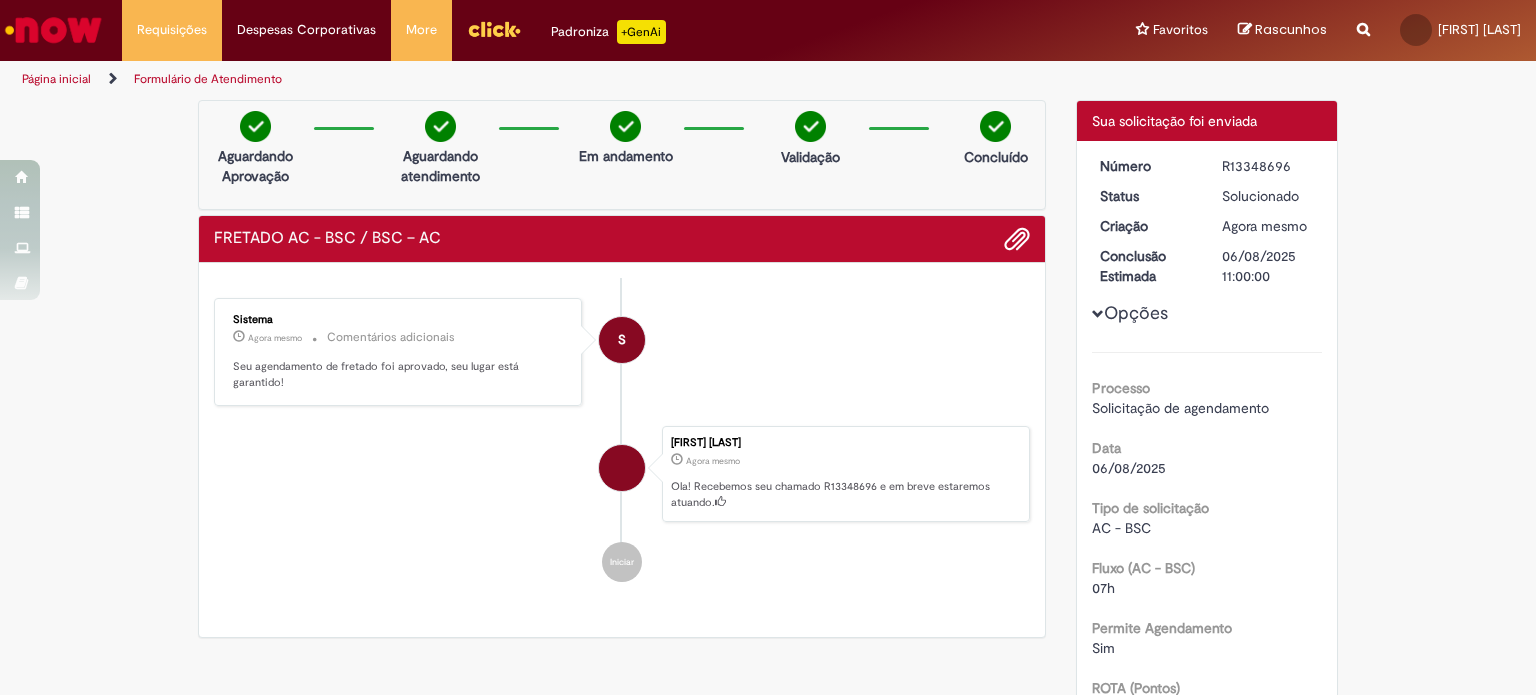 click on "Formulário de Atendimento" at bounding box center (208, 79) 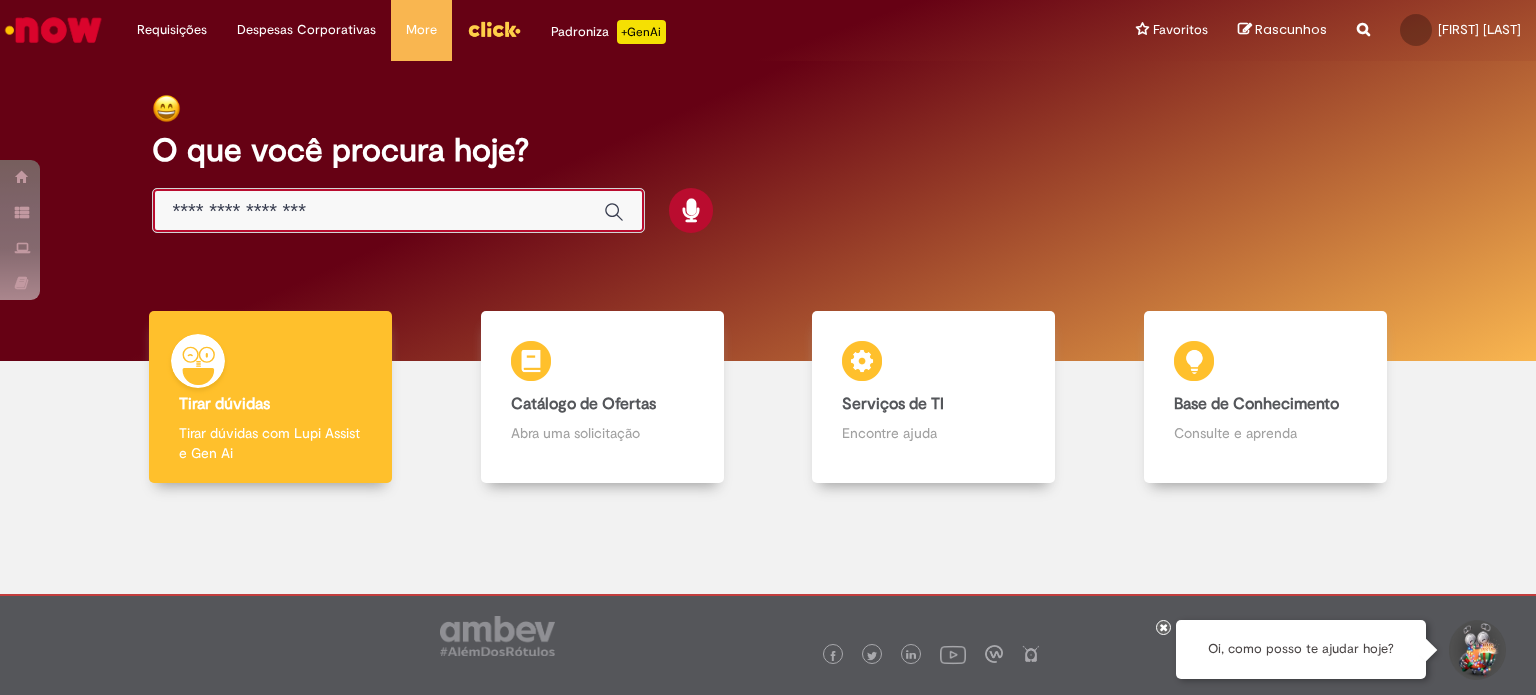 click at bounding box center [378, 211] 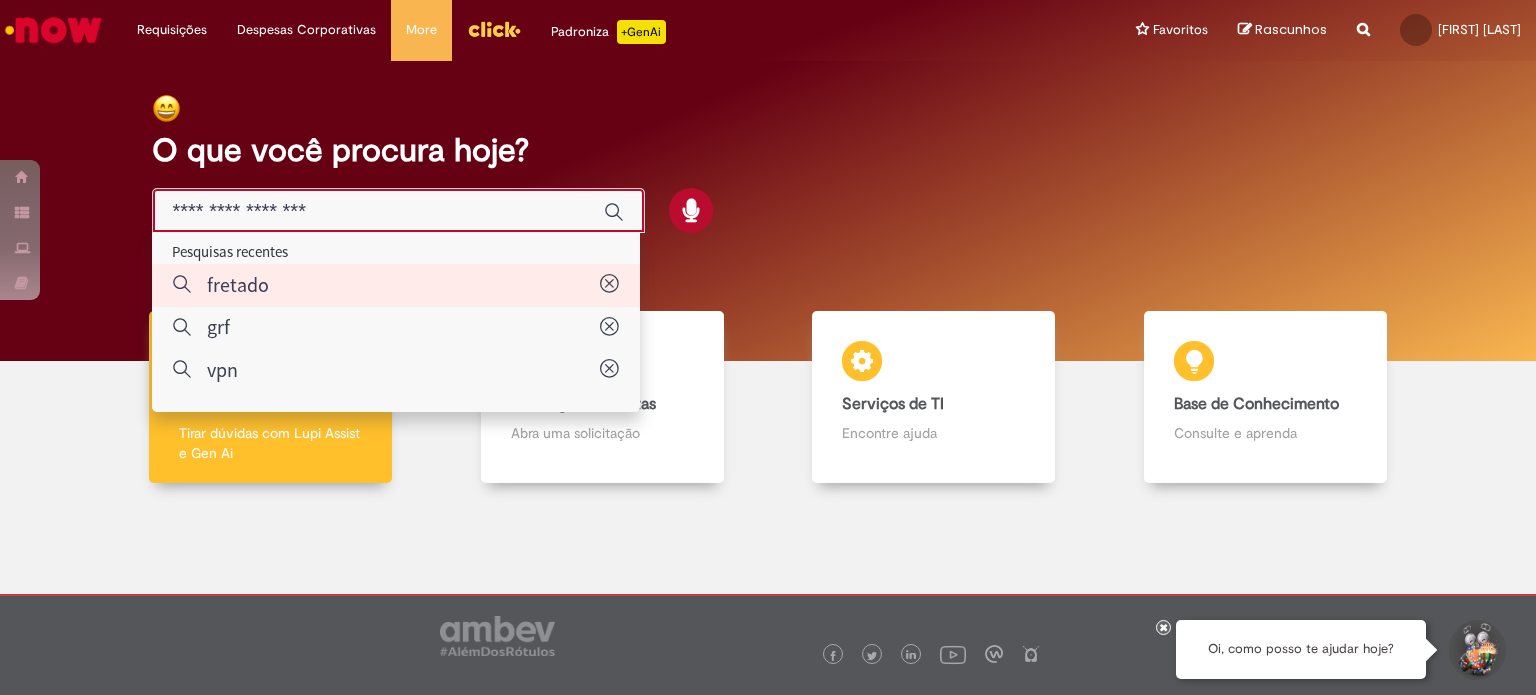 type on "*******" 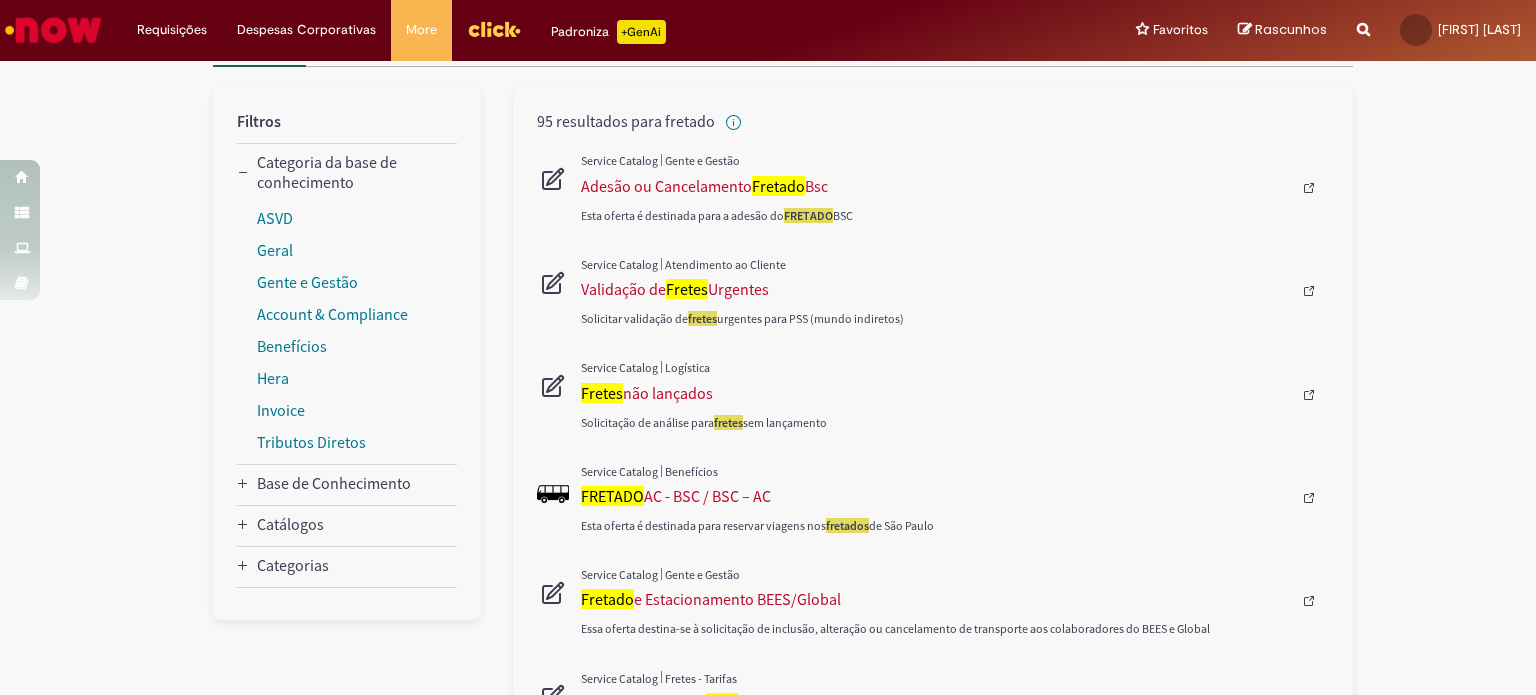 scroll, scrollTop: 228, scrollLeft: 0, axis: vertical 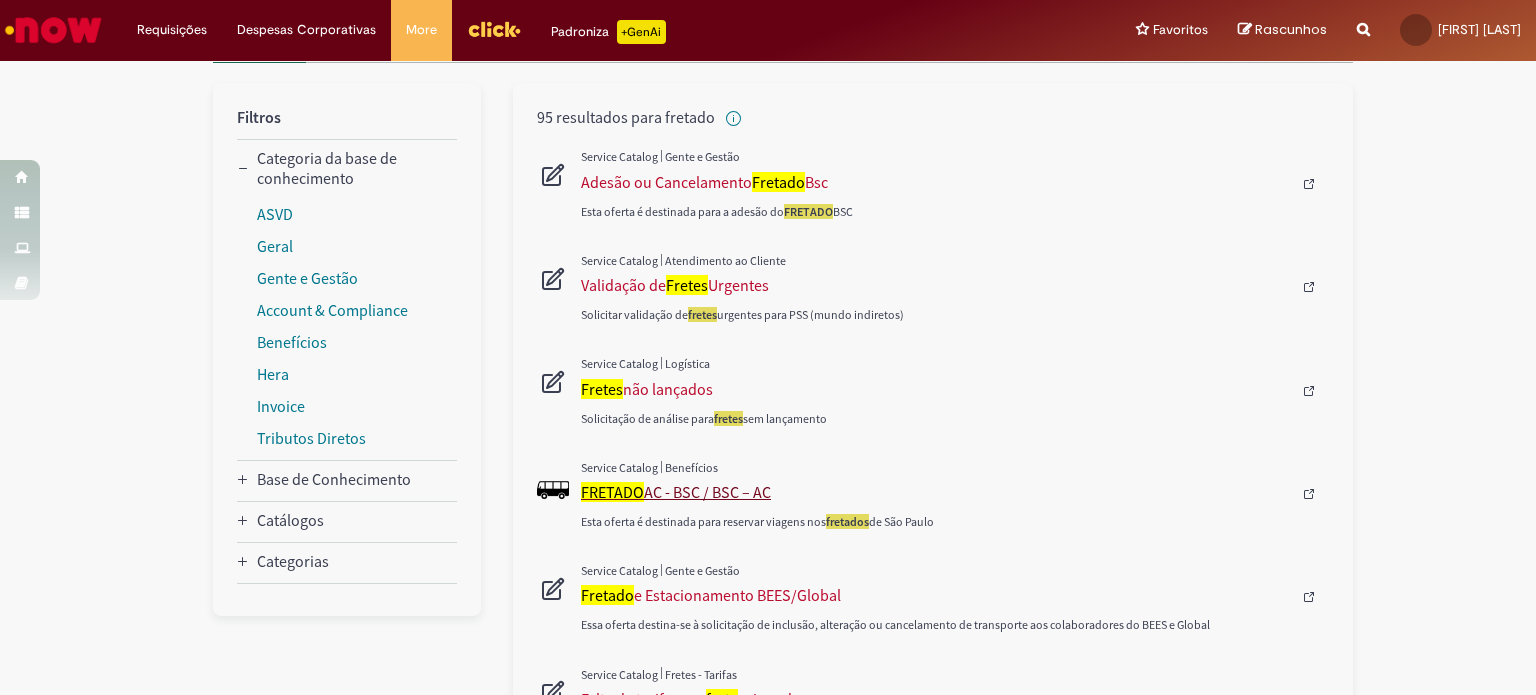 click on "FRETADO  AC - BSC / BSC – AC" at bounding box center (936, 492) 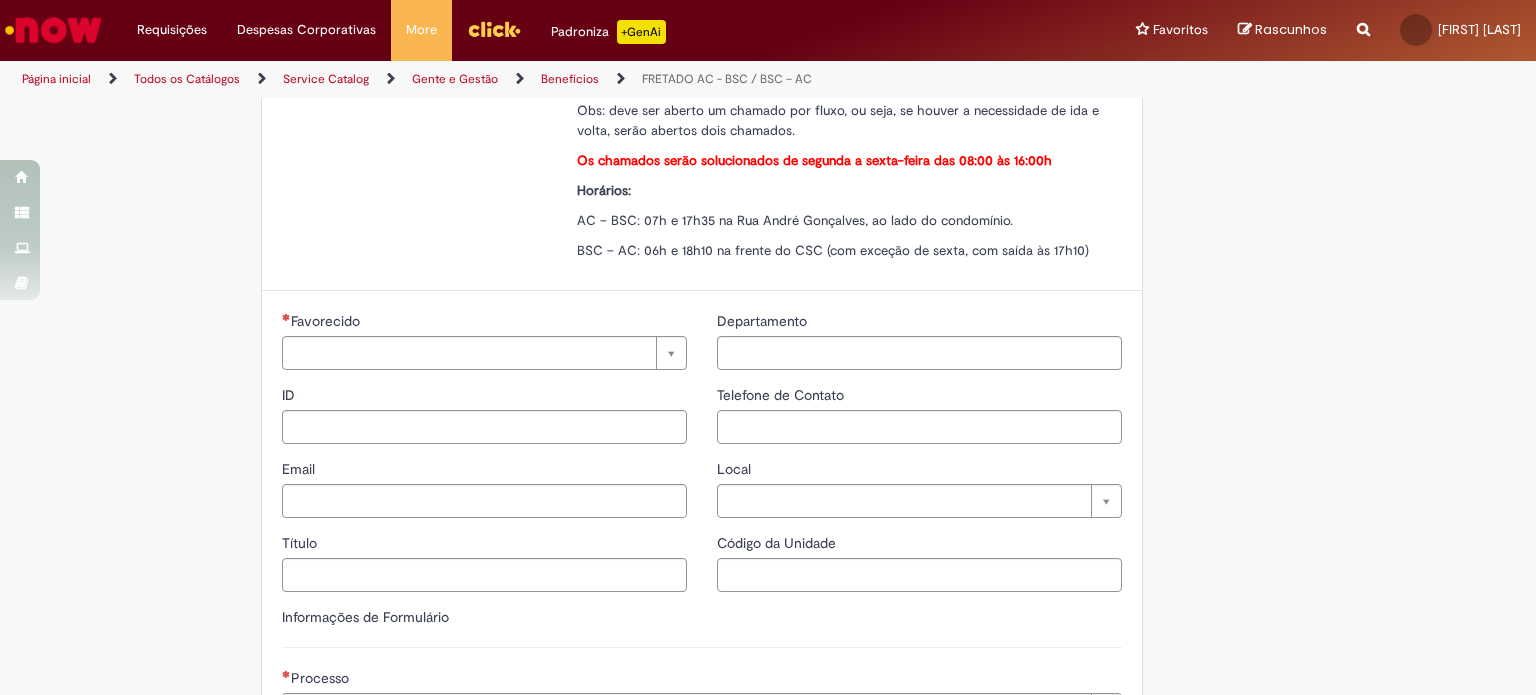 type on "********" 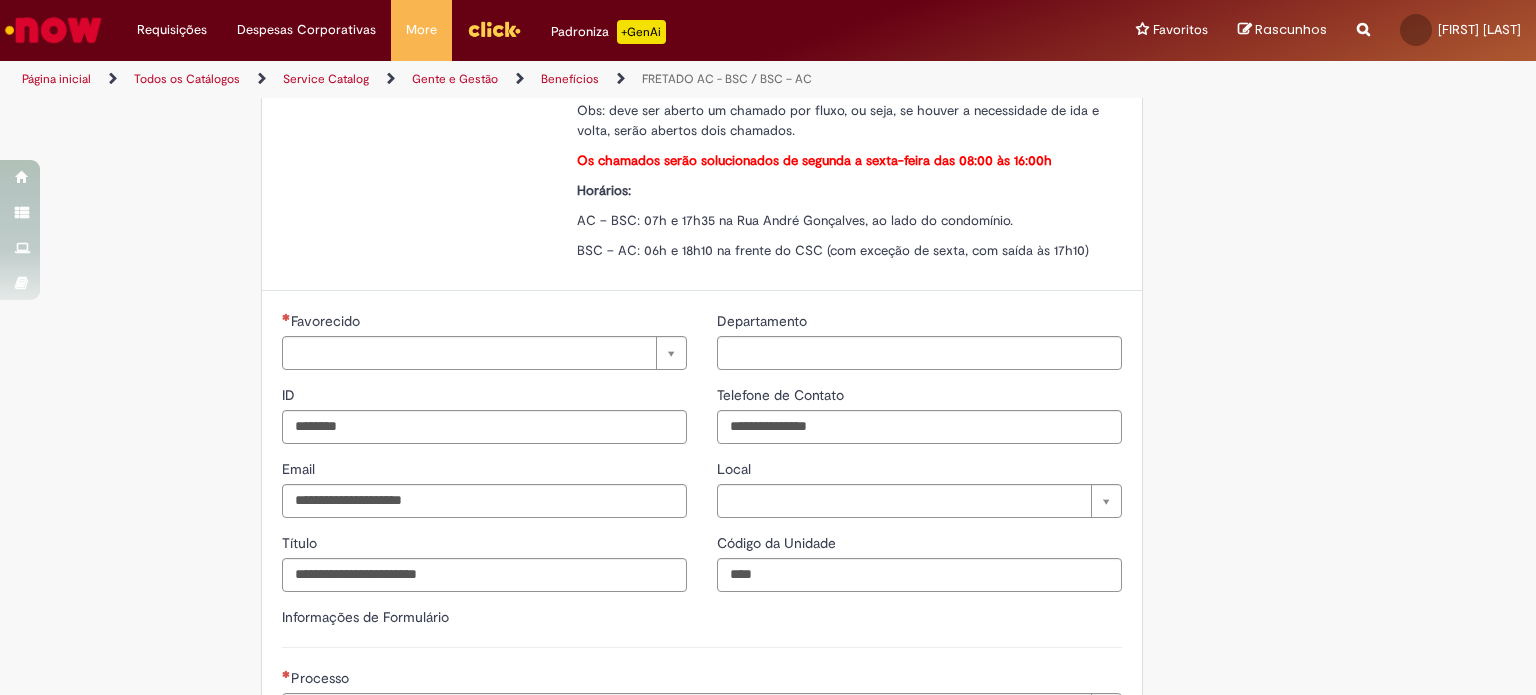 scroll, scrollTop: 0, scrollLeft: 0, axis: both 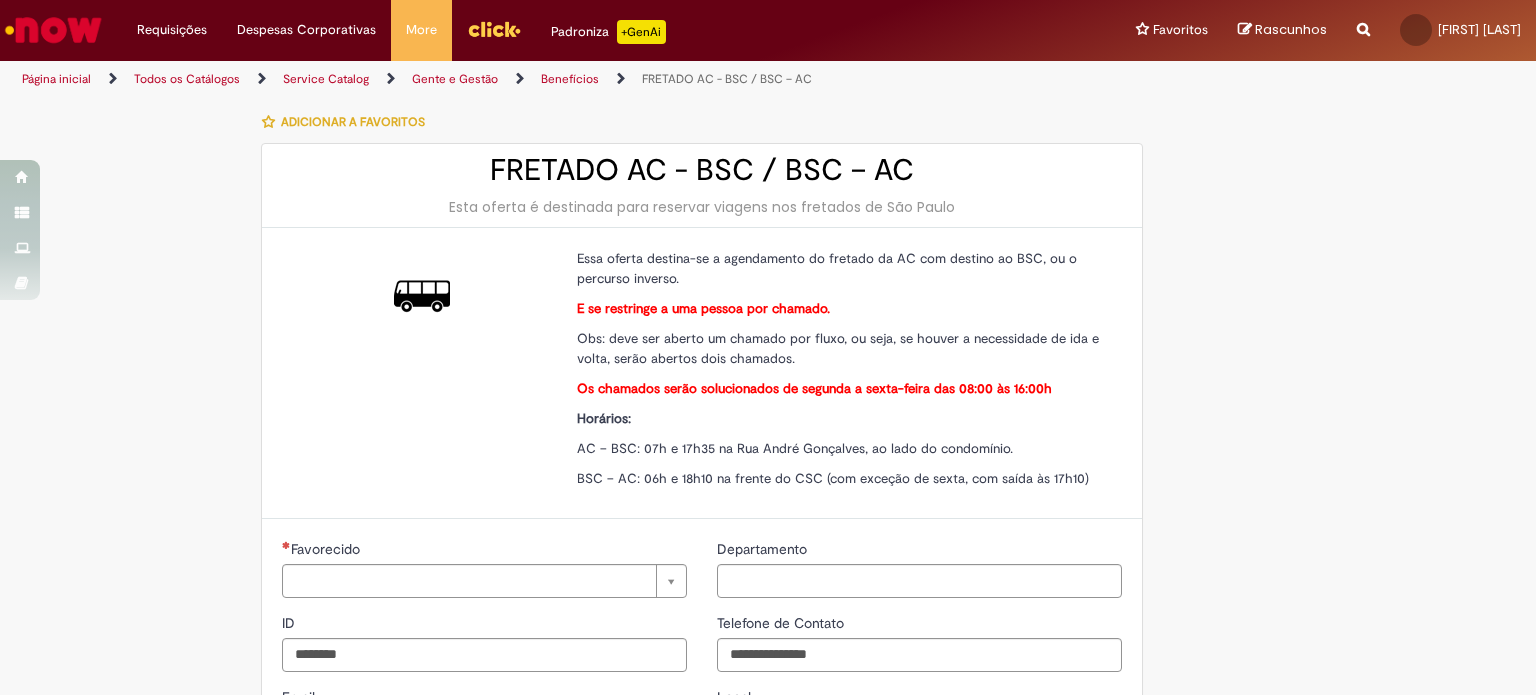 type on "**********" 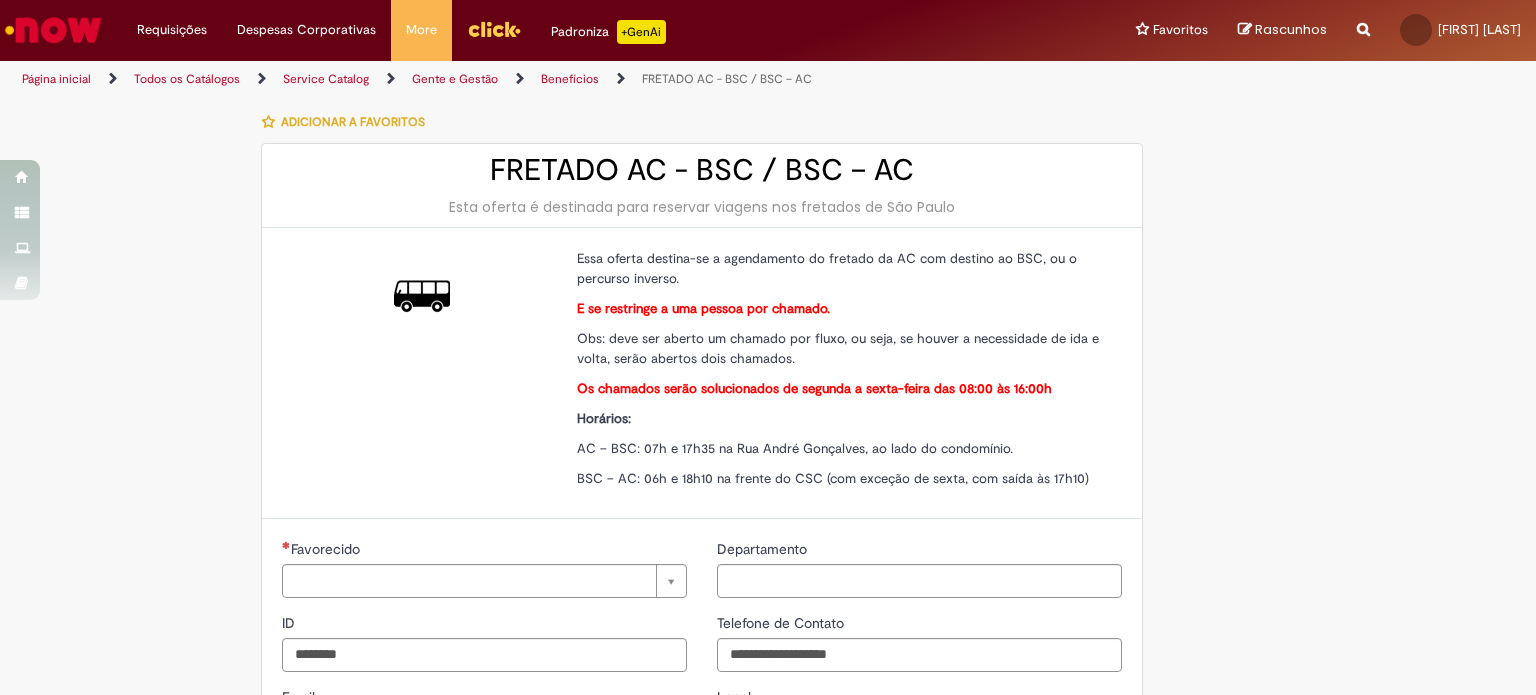 type on "**********" 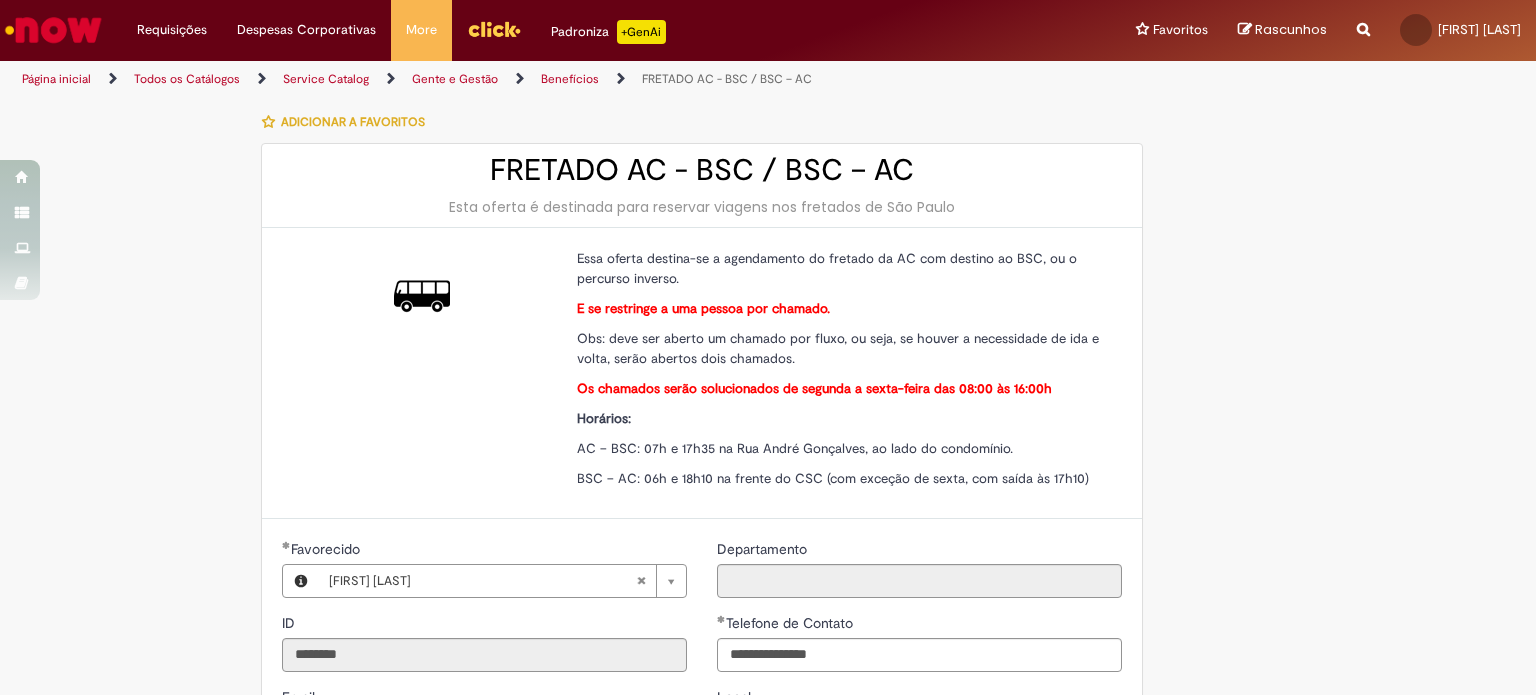 type on "**********" 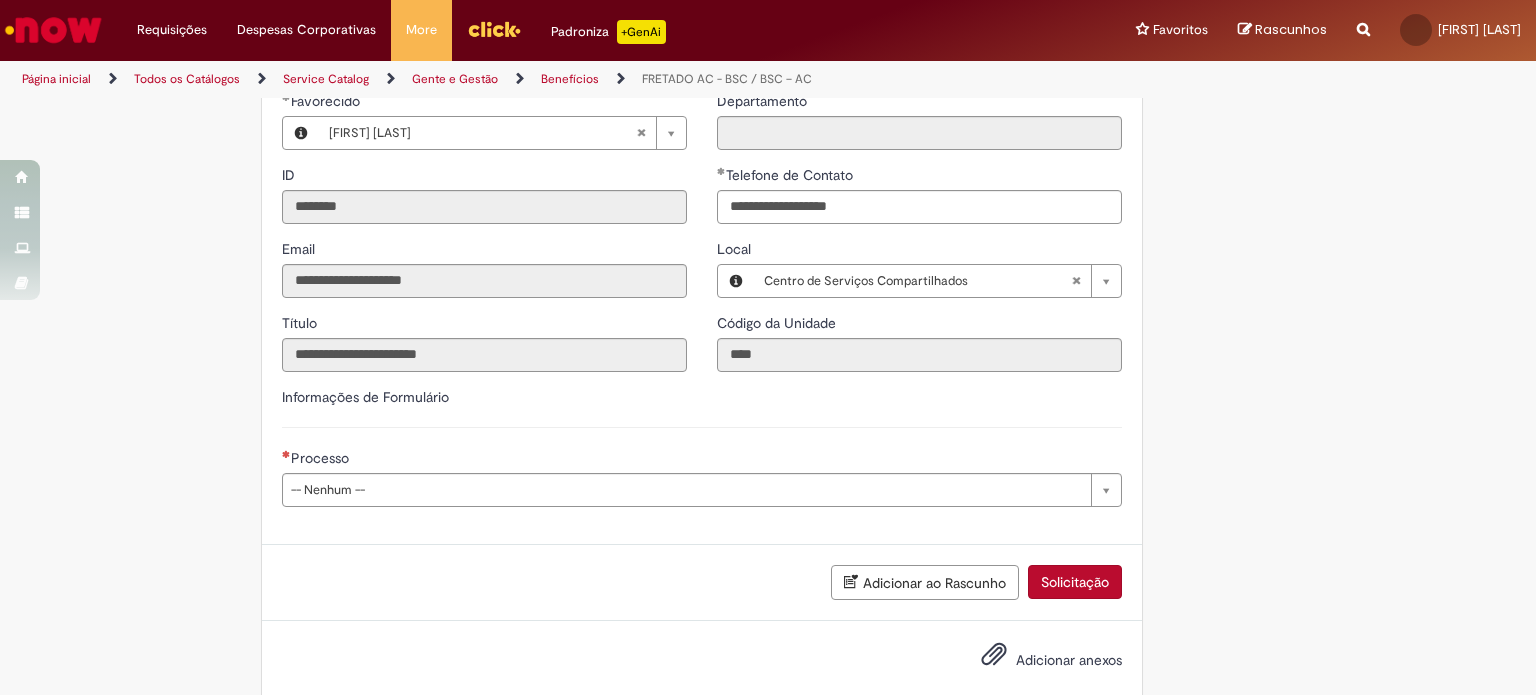 scroll, scrollTop: 450, scrollLeft: 0, axis: vertical 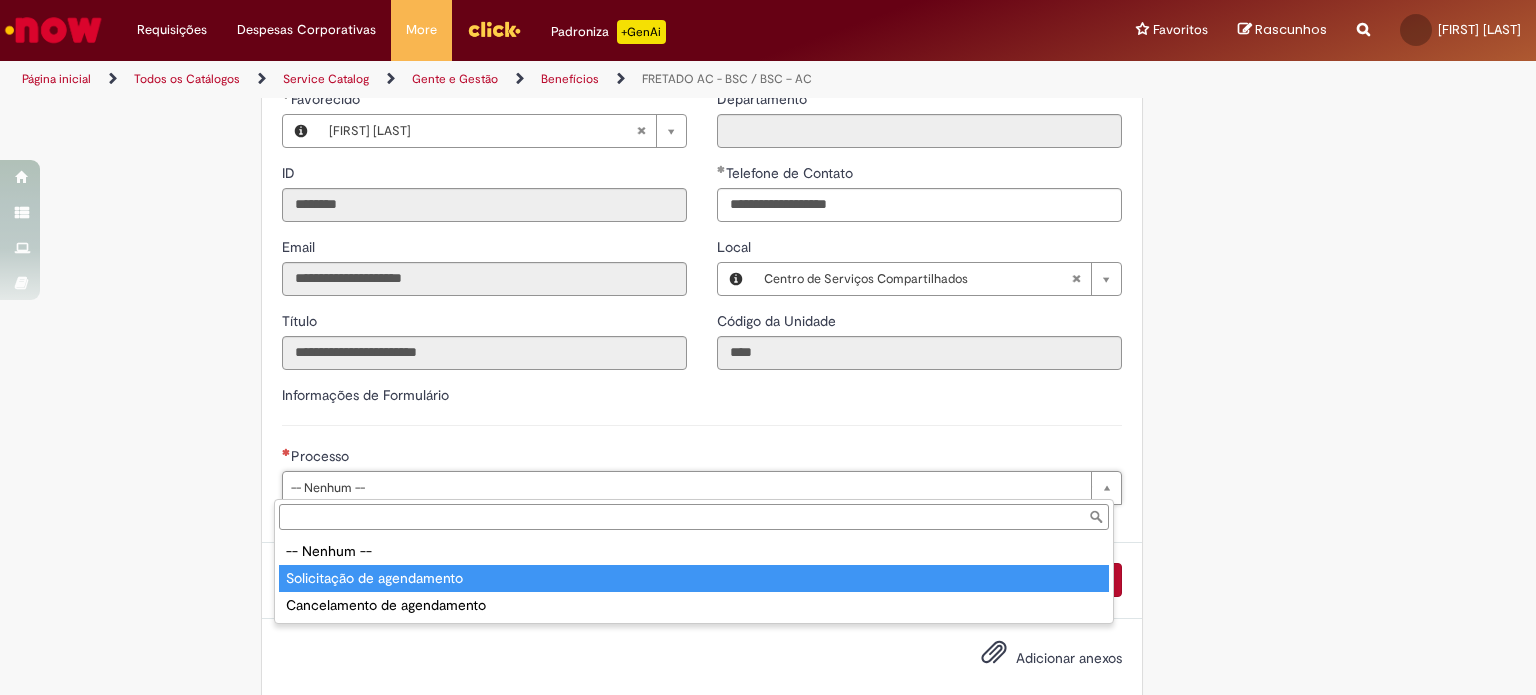 type on "**********" 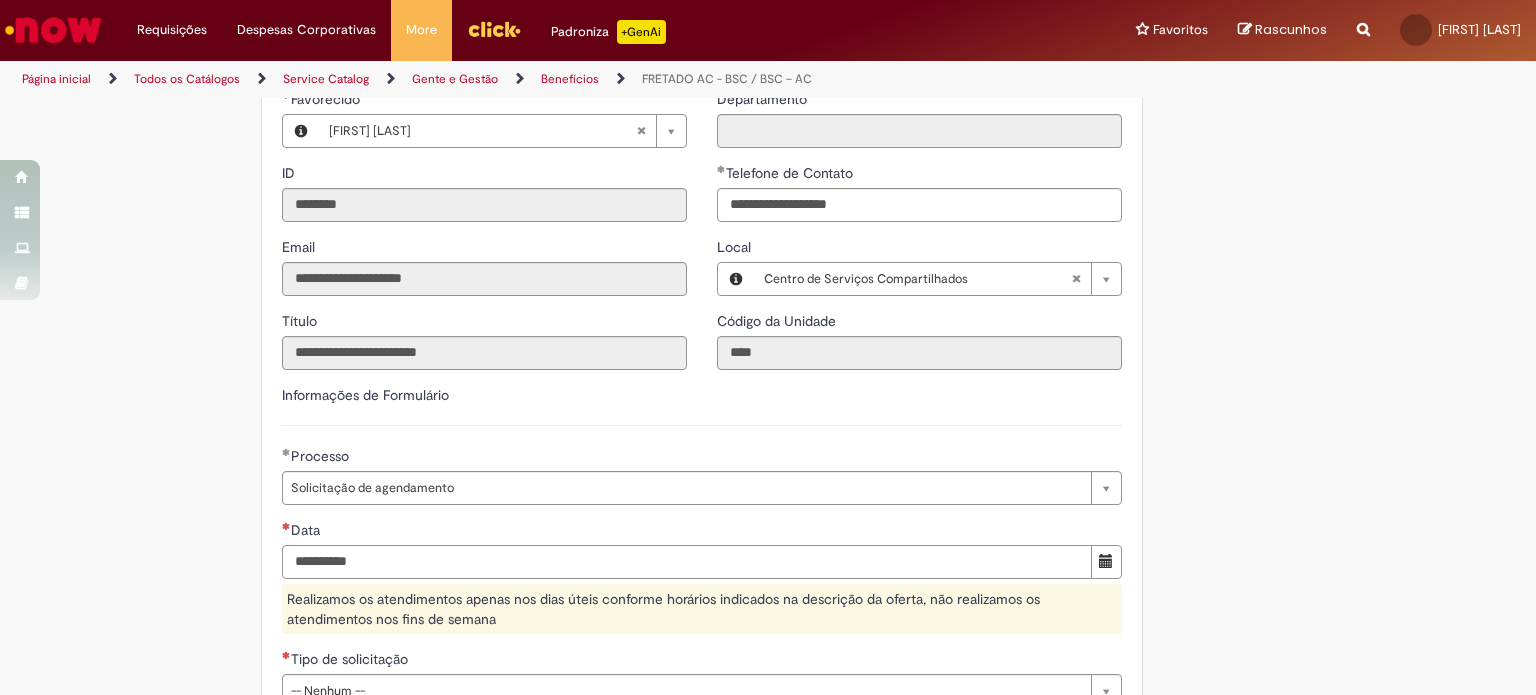 click on "Data" at bounding box center [687, 562] 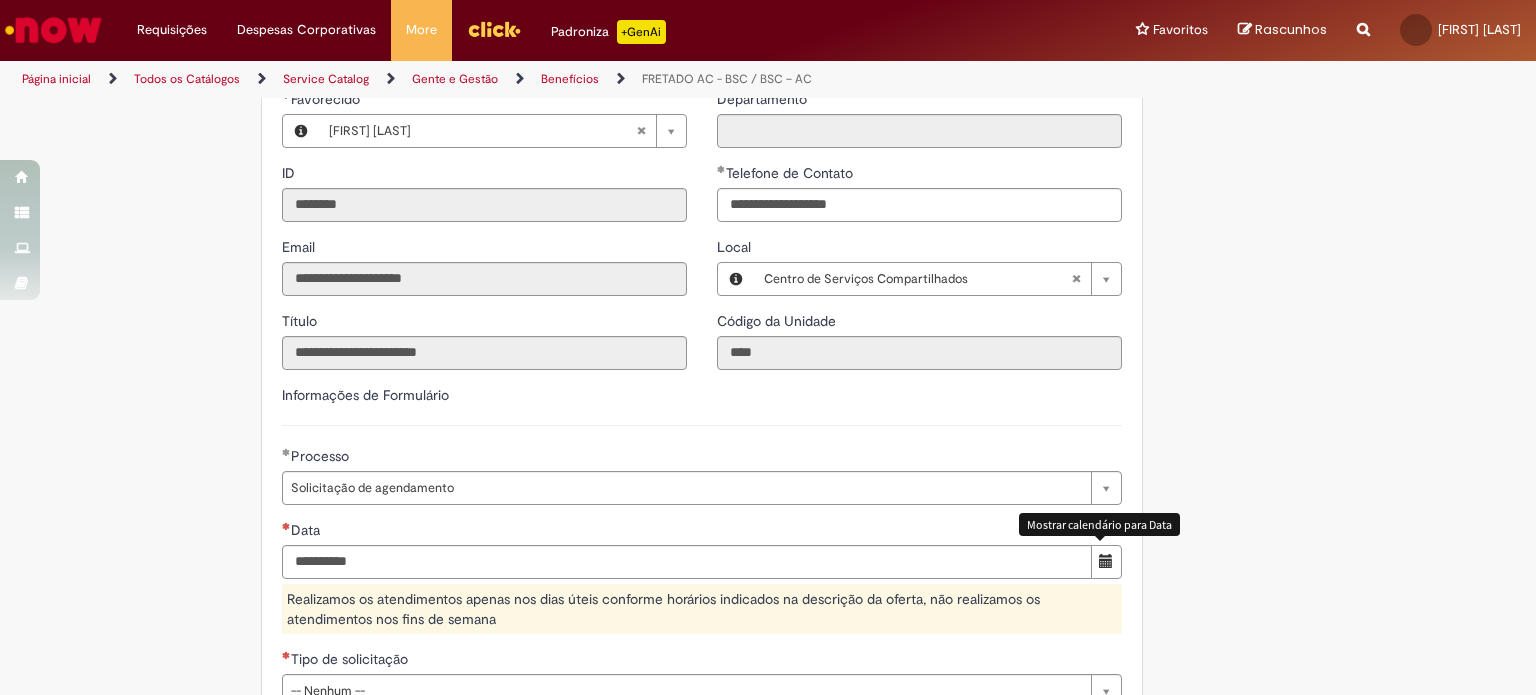 click at bounding box center [1106, 562] 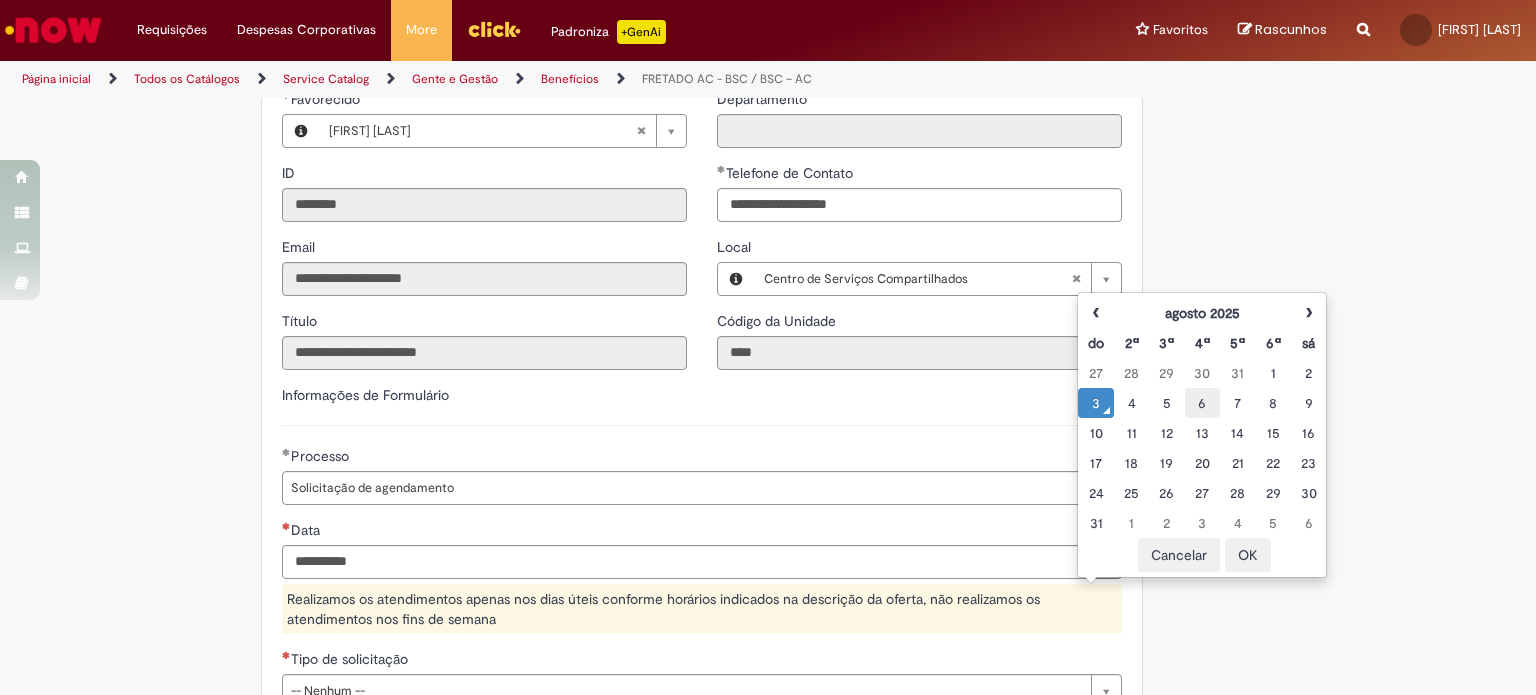 click on "6" at bounding box center [1202, 403] 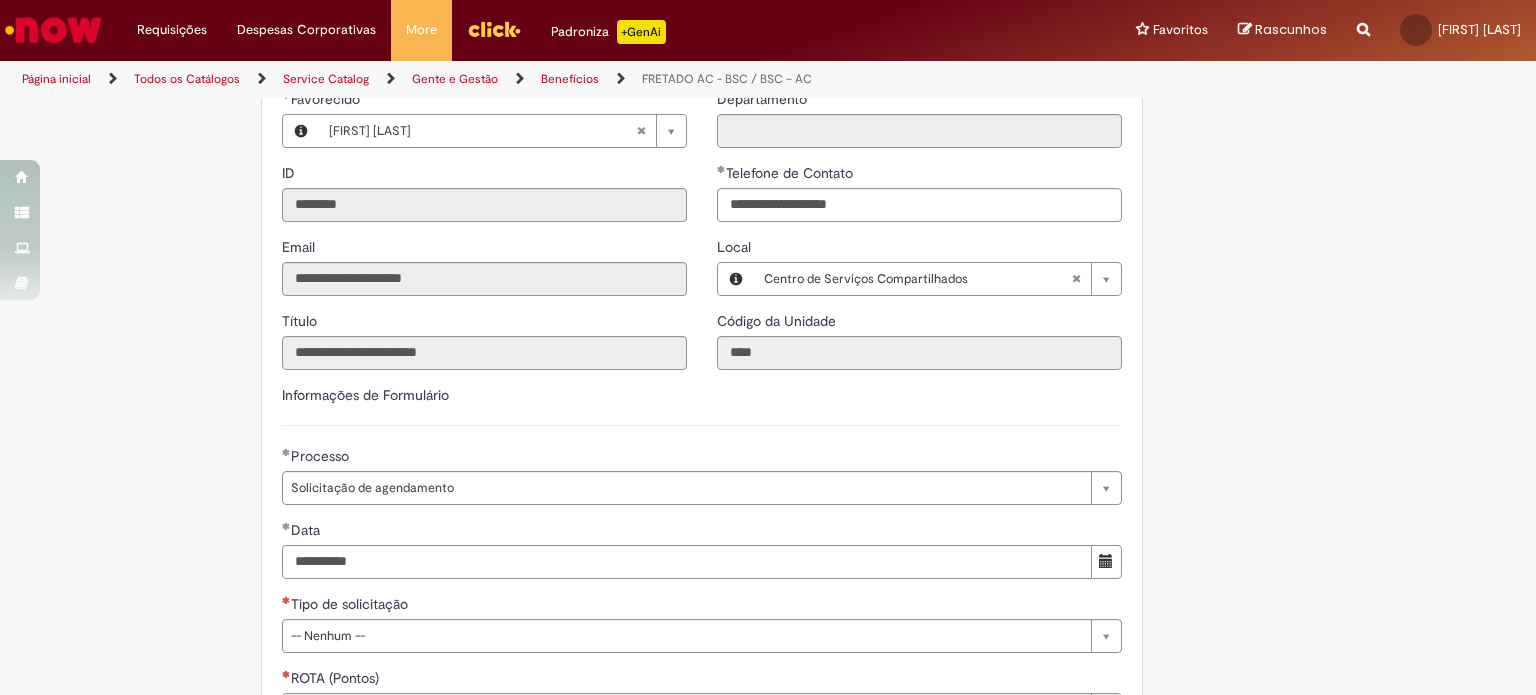 click on "**********" at bounding box center (768, 408) 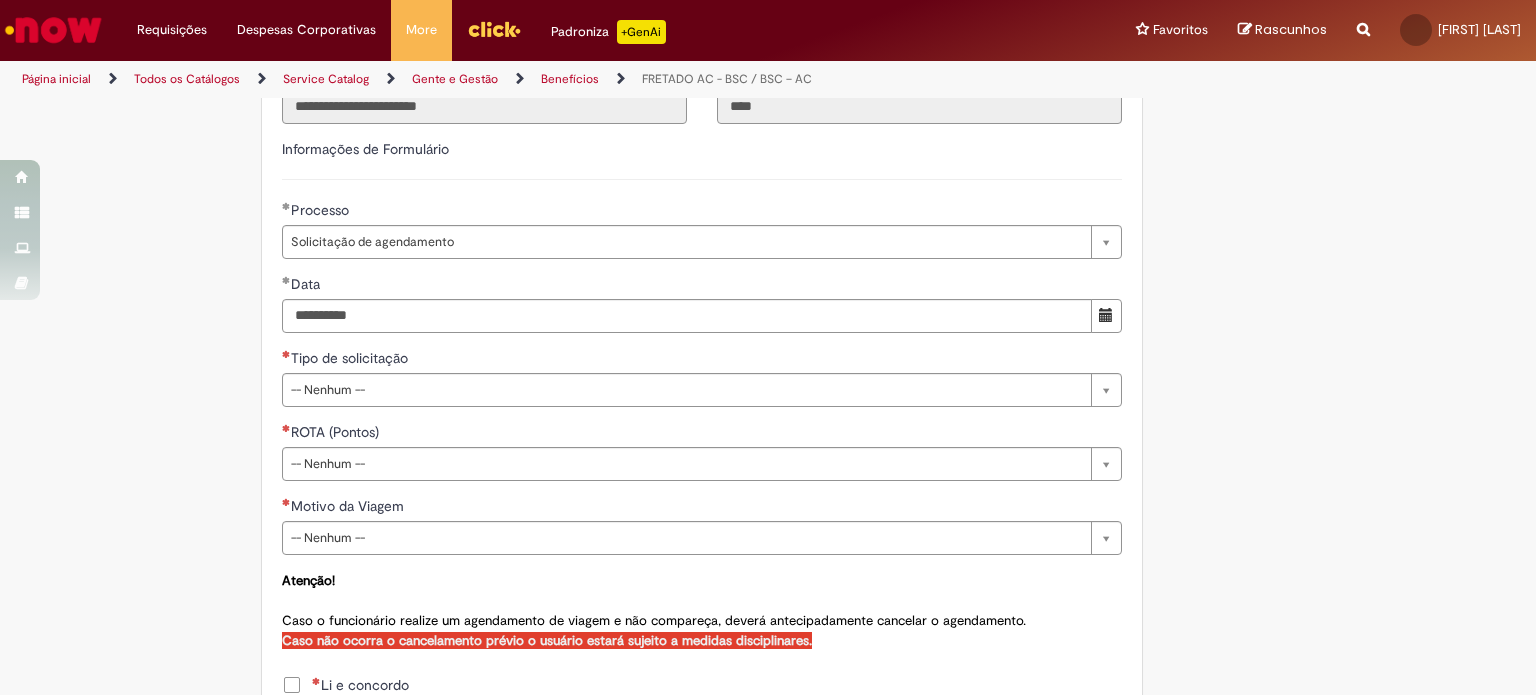 scroll, scrollTop: 698, scrollLeft: 0, axis: vertical 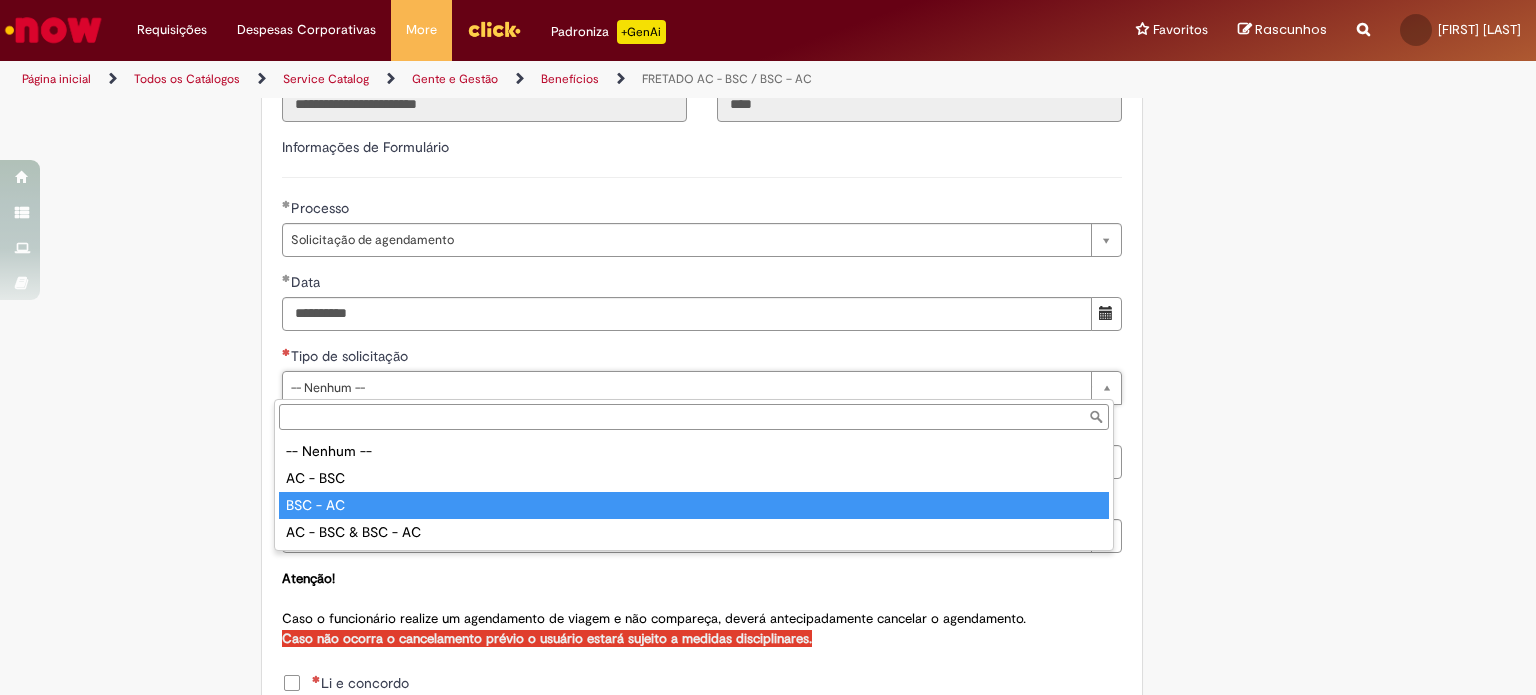 type on "********" 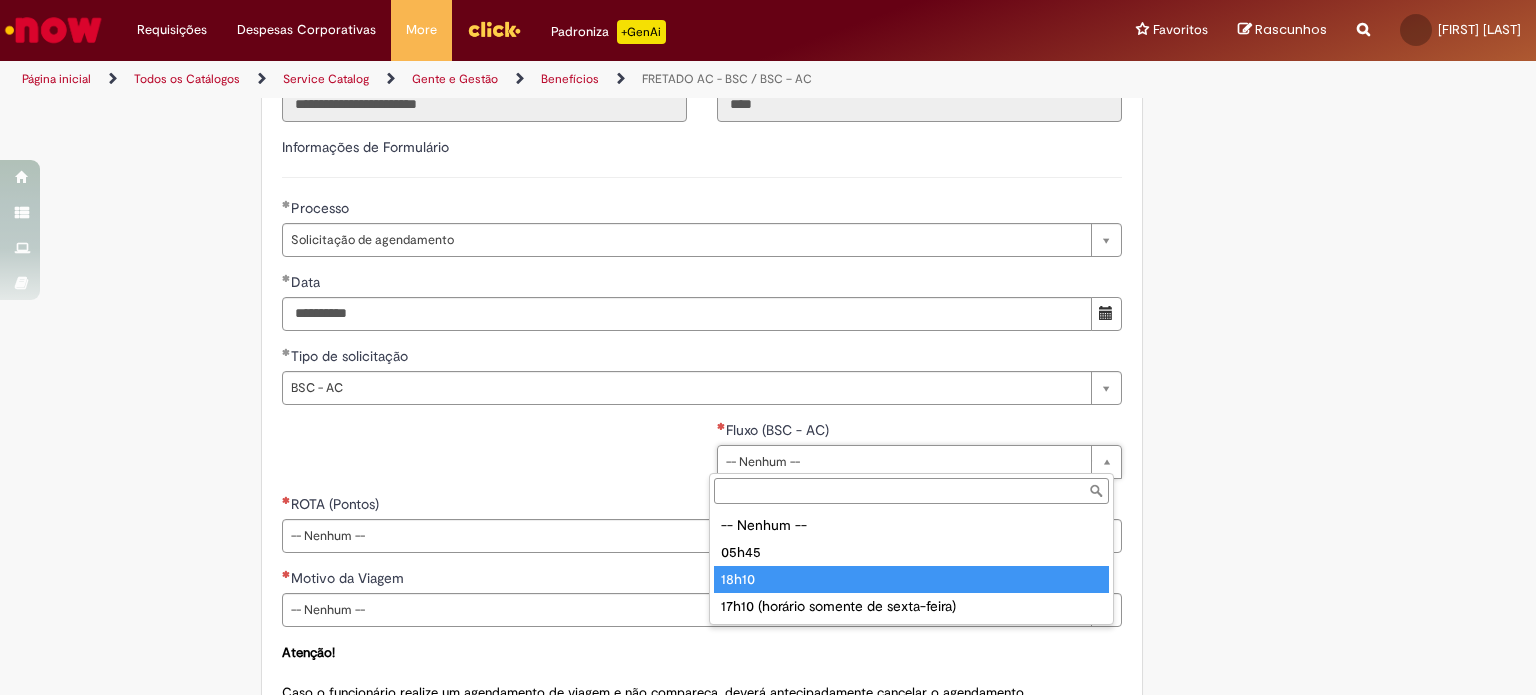 type on "*****" 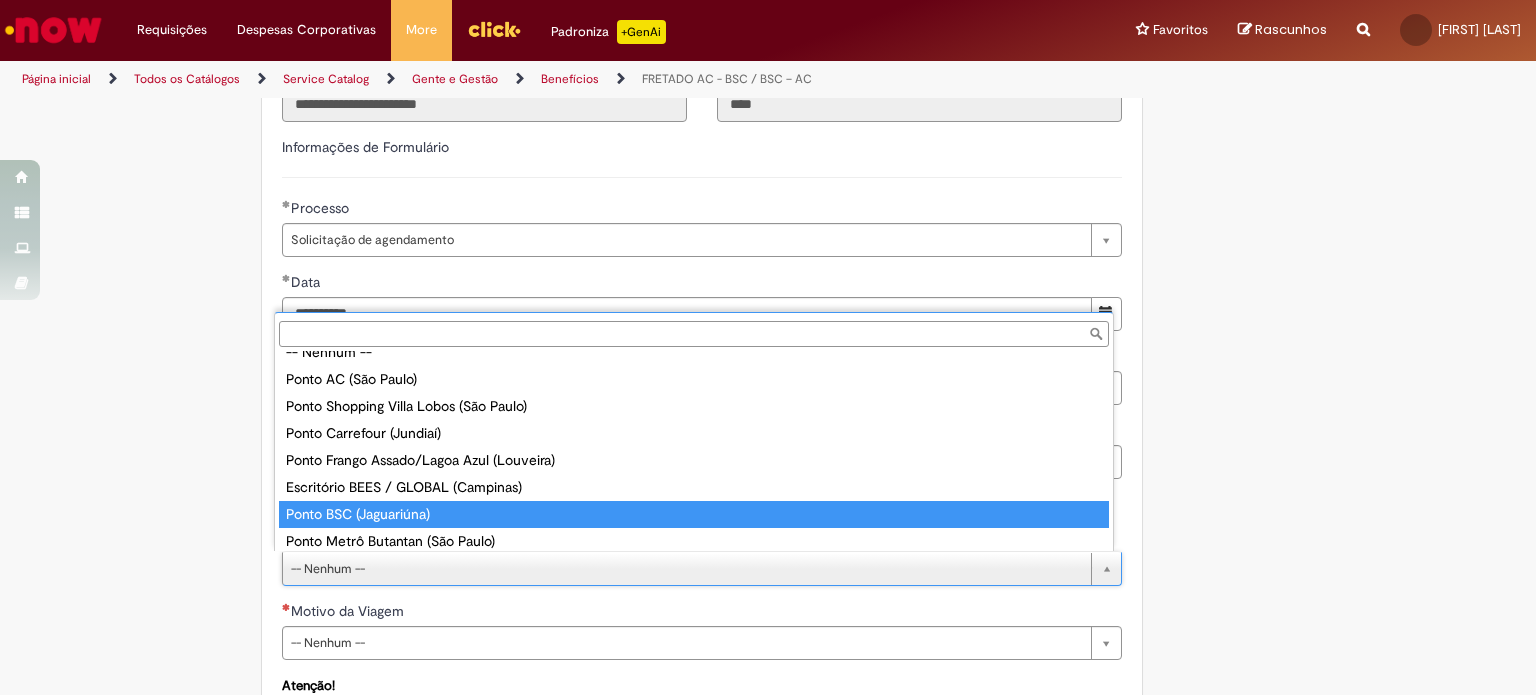 scroll, scrollTop: 51, scrollLeft: 0, axis: vertical 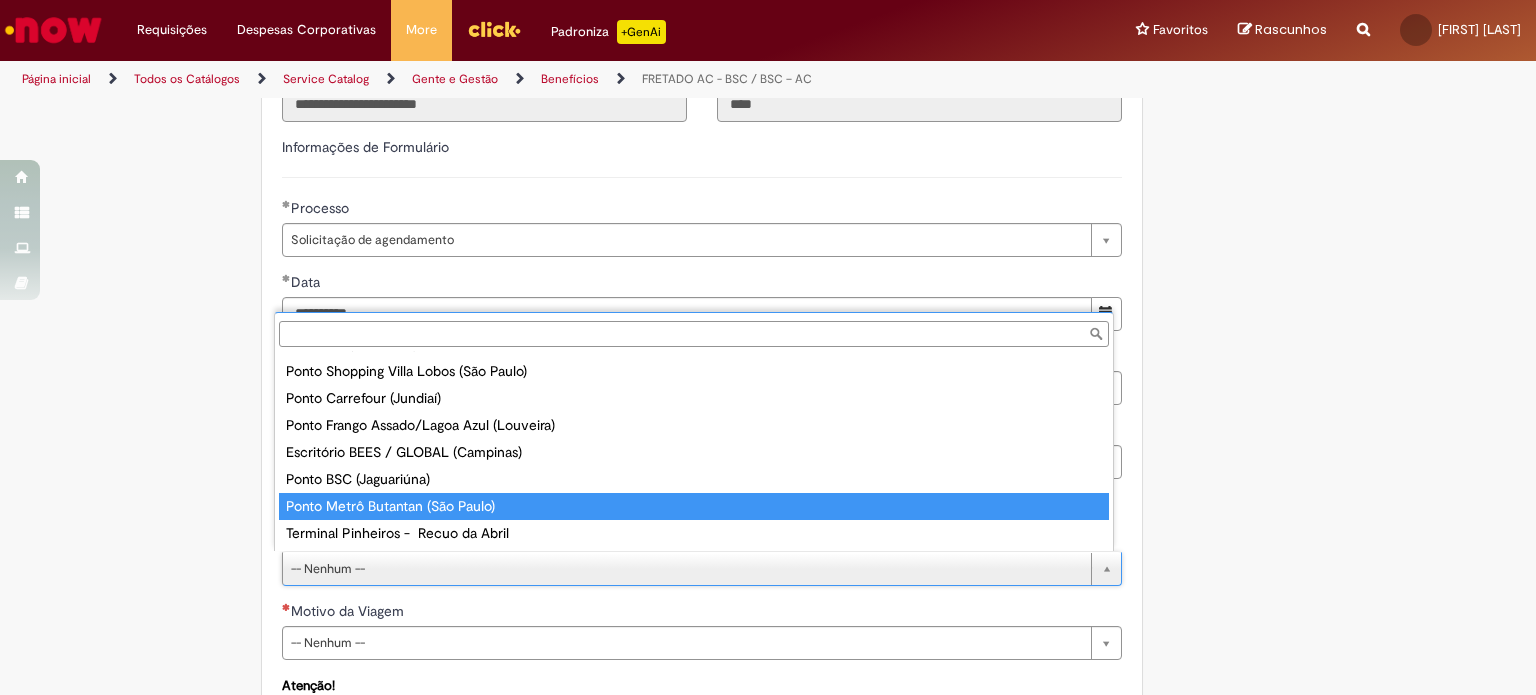 type on "**********" 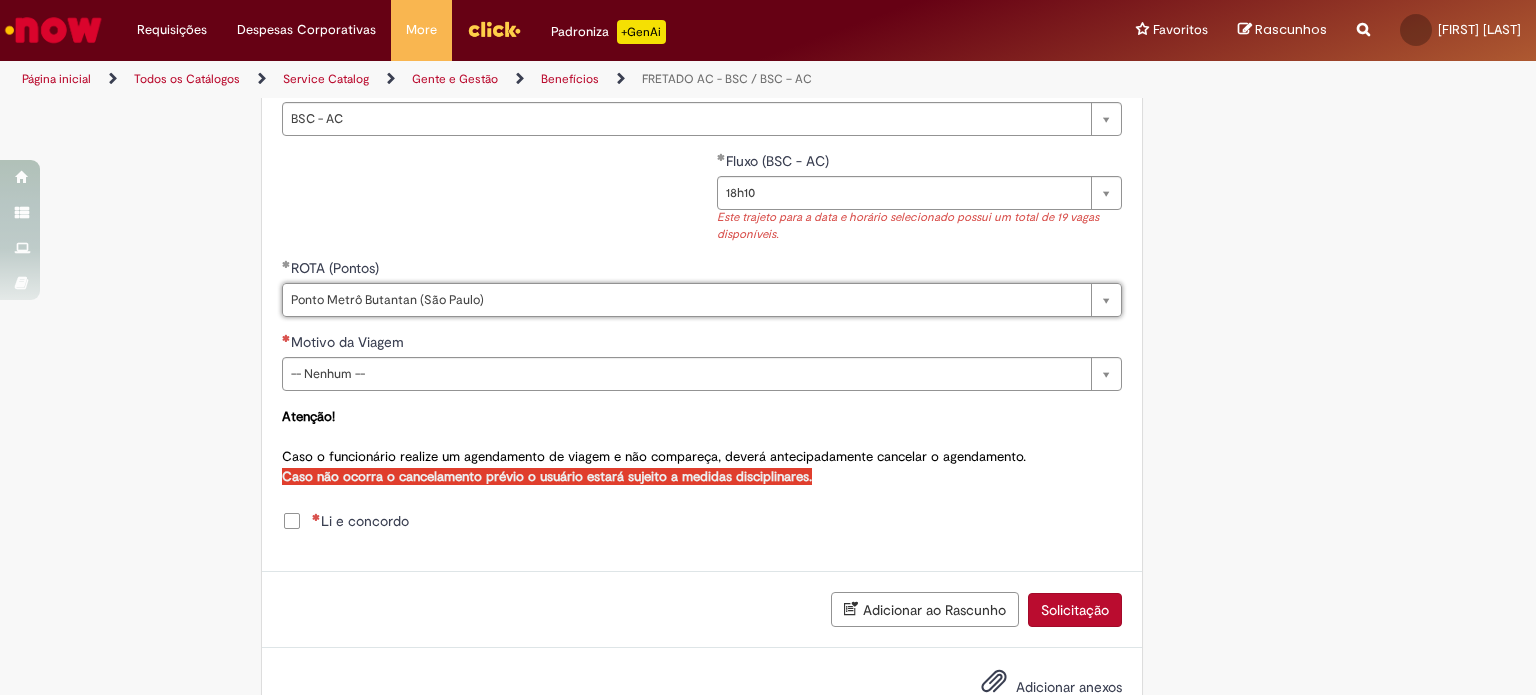 scroll, scrollTop: 1026, scrollLeft: 0, axis: vertical 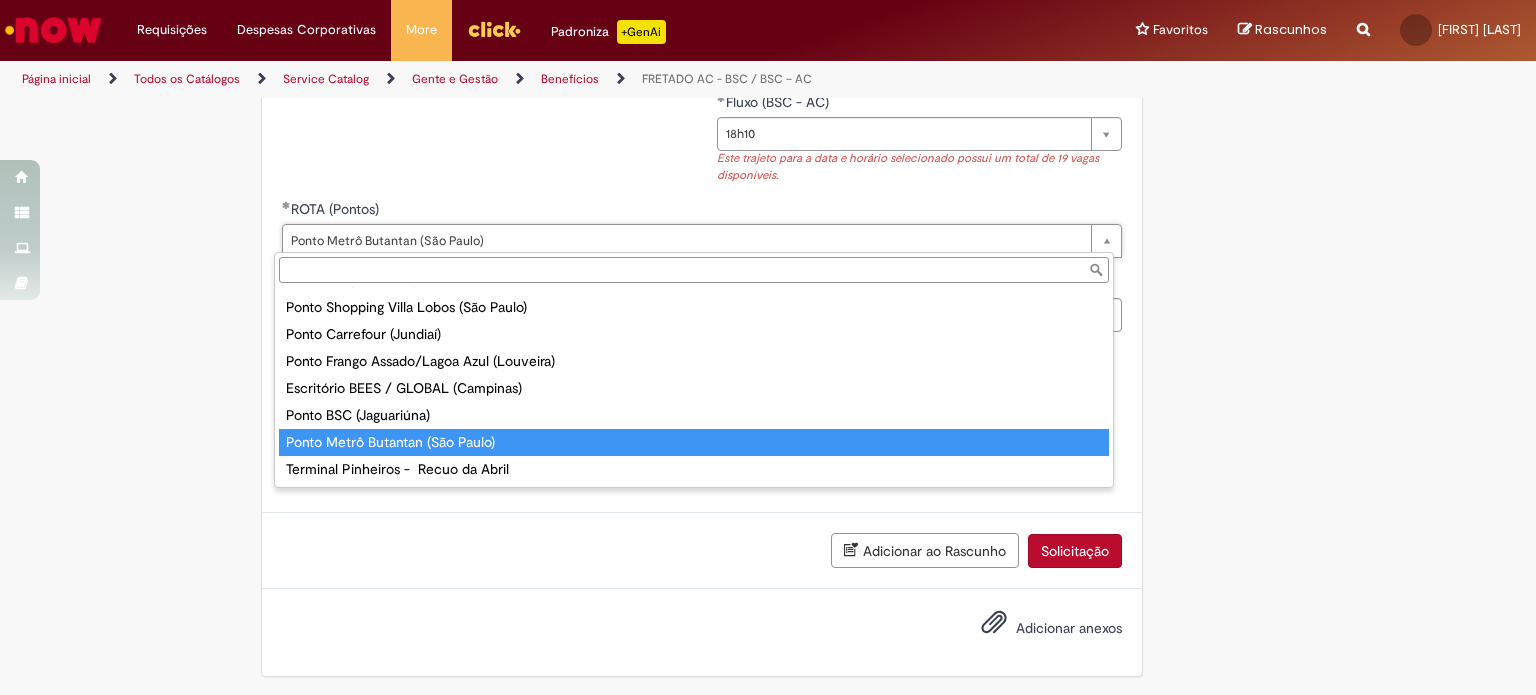 type on "**********" 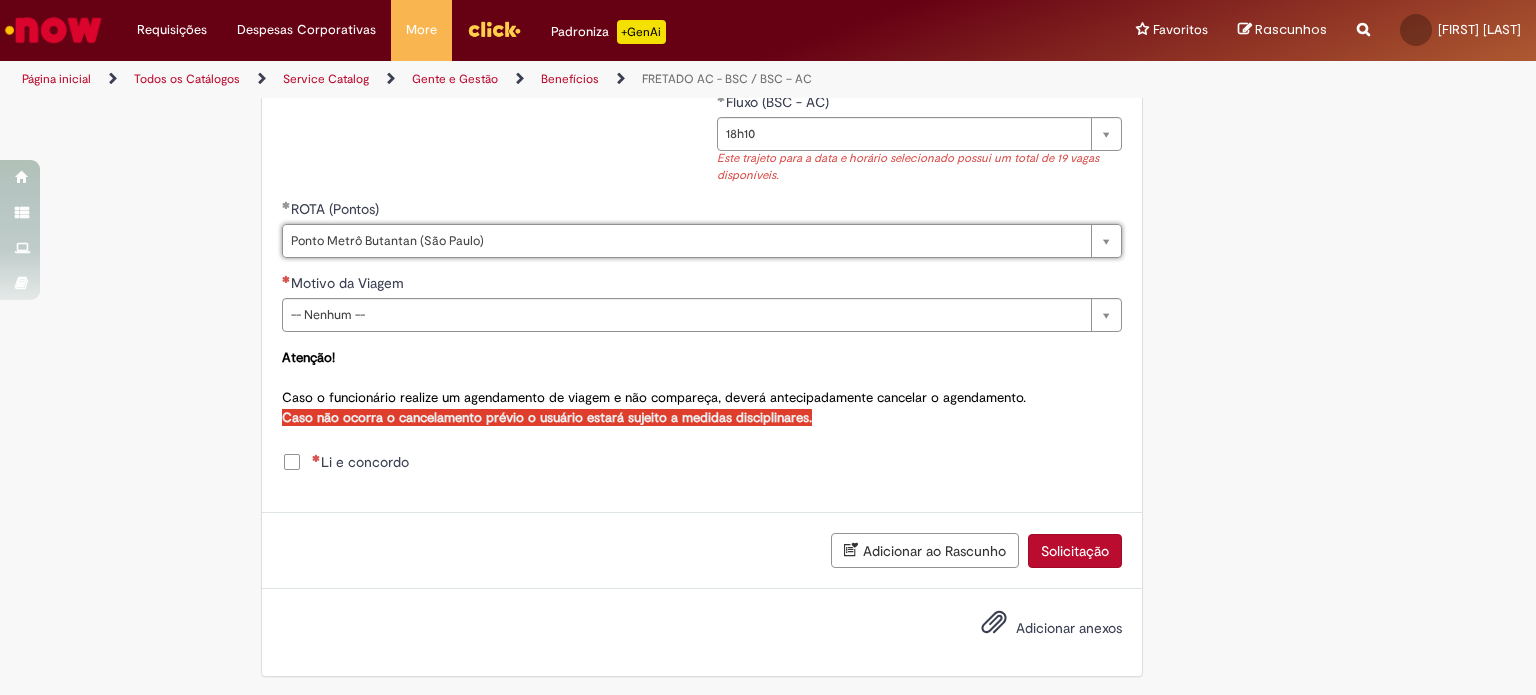 scroll, scrollTop: 16, scrollLeft: 0, axis: vertical 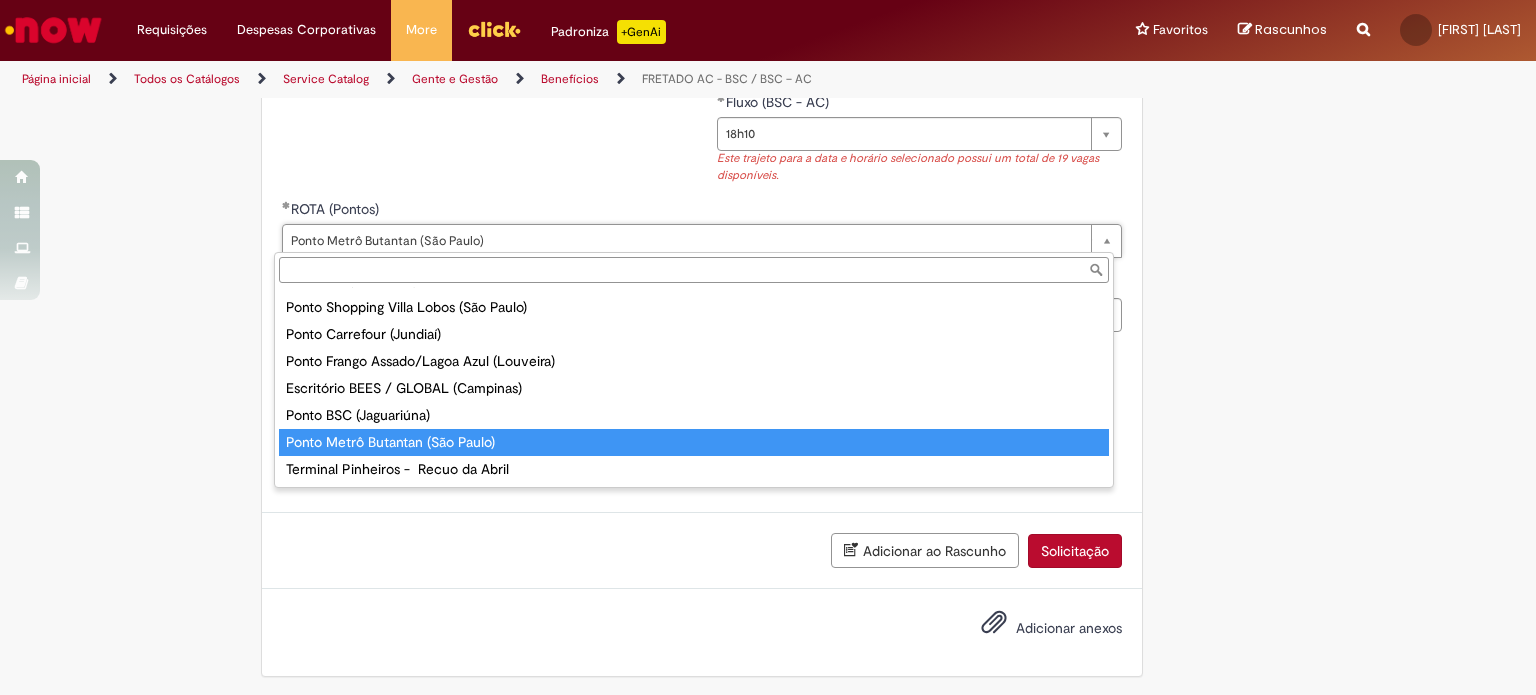 type on "**********" 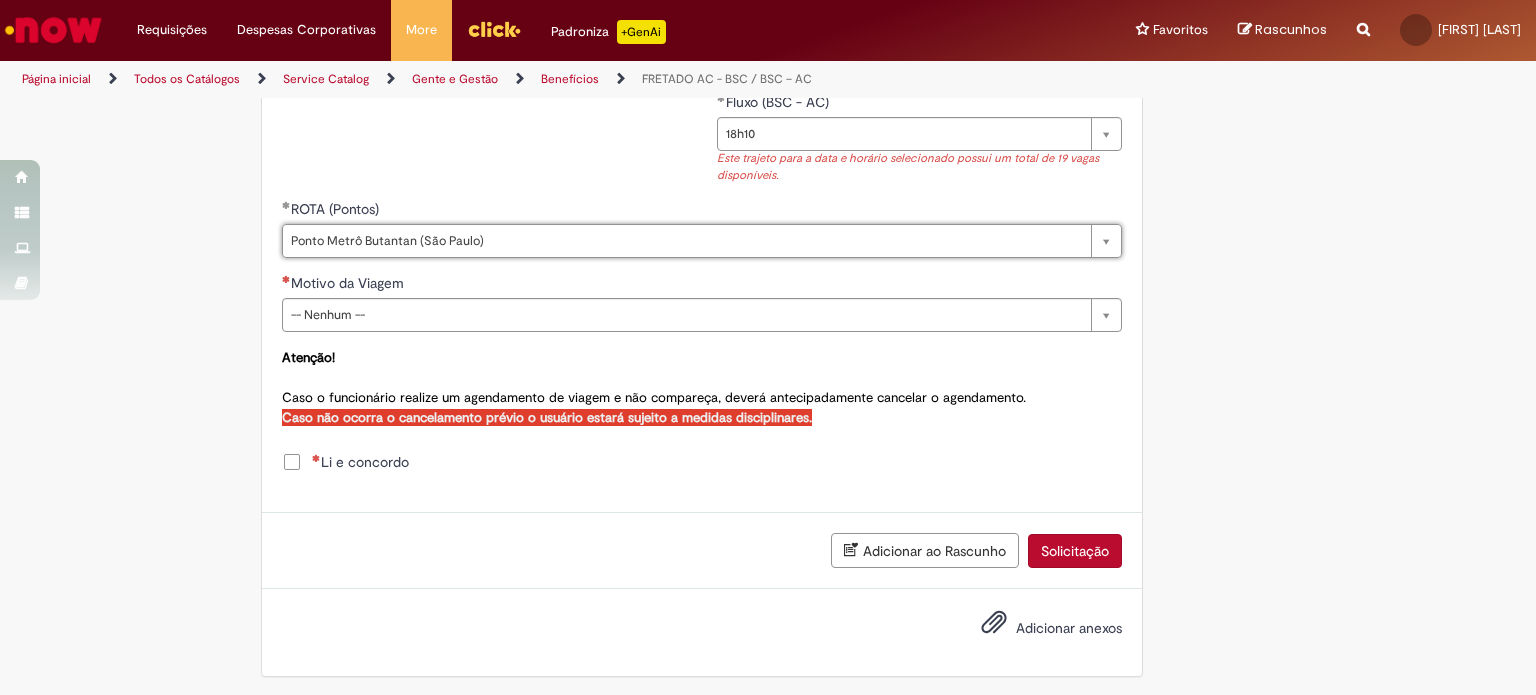 scroll, scrollTop: 0, scrollLeft: 208, axis: horizontal 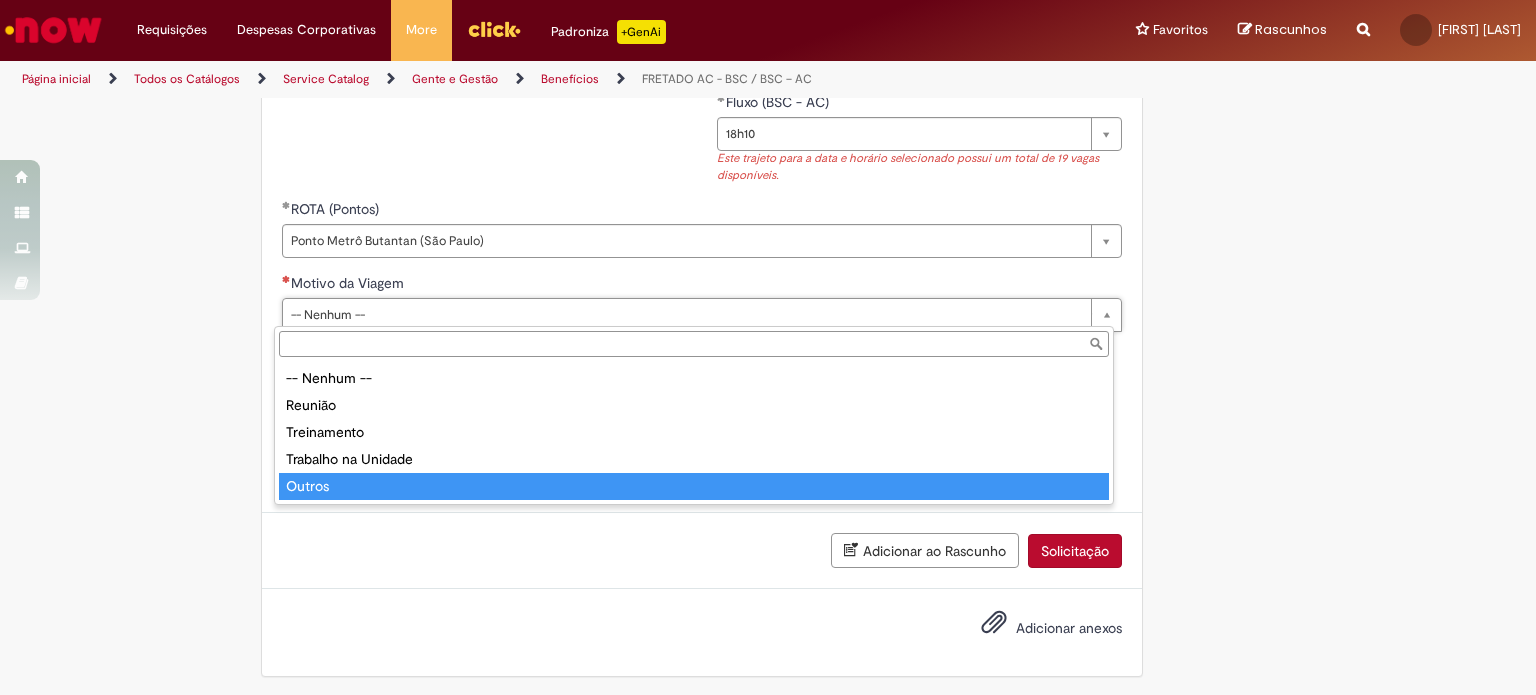 type on "******" 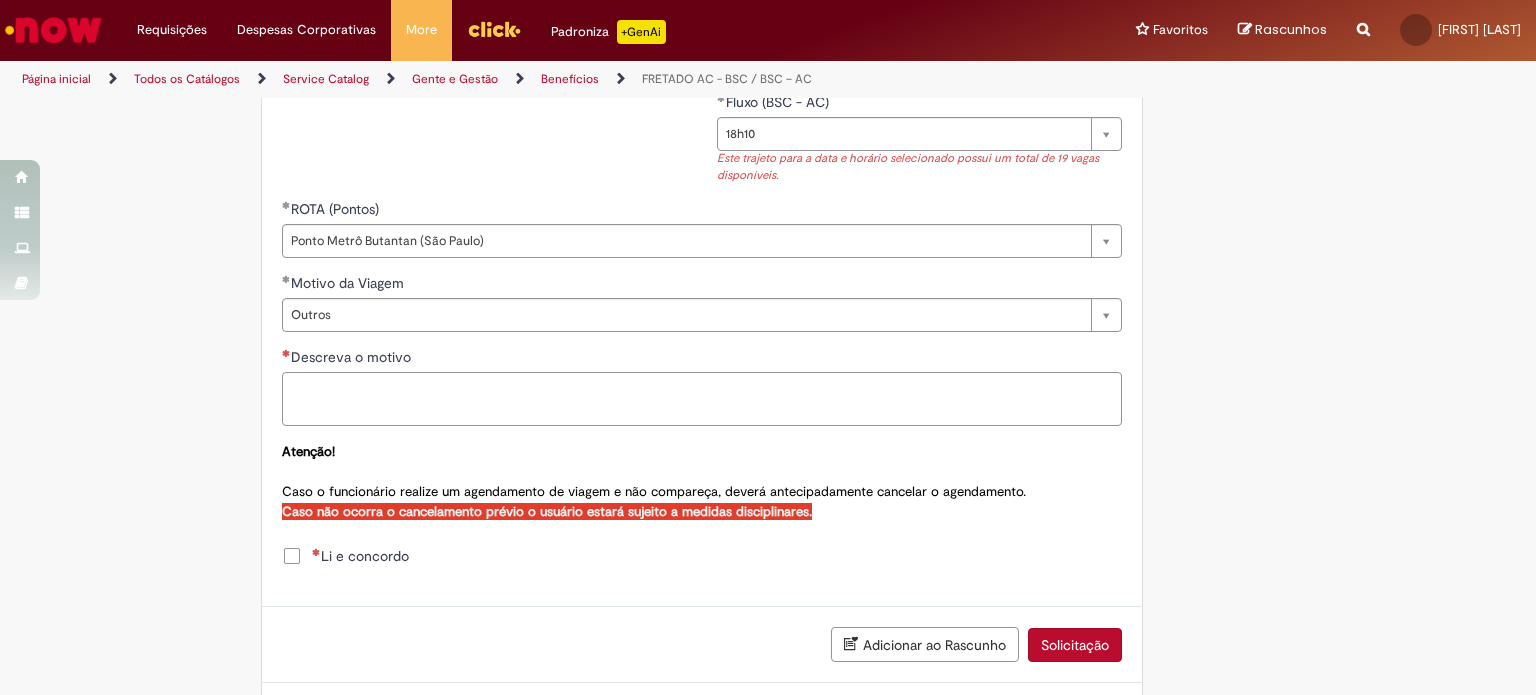 click on "Descreva o motivo" at bounding box center [702, 399] 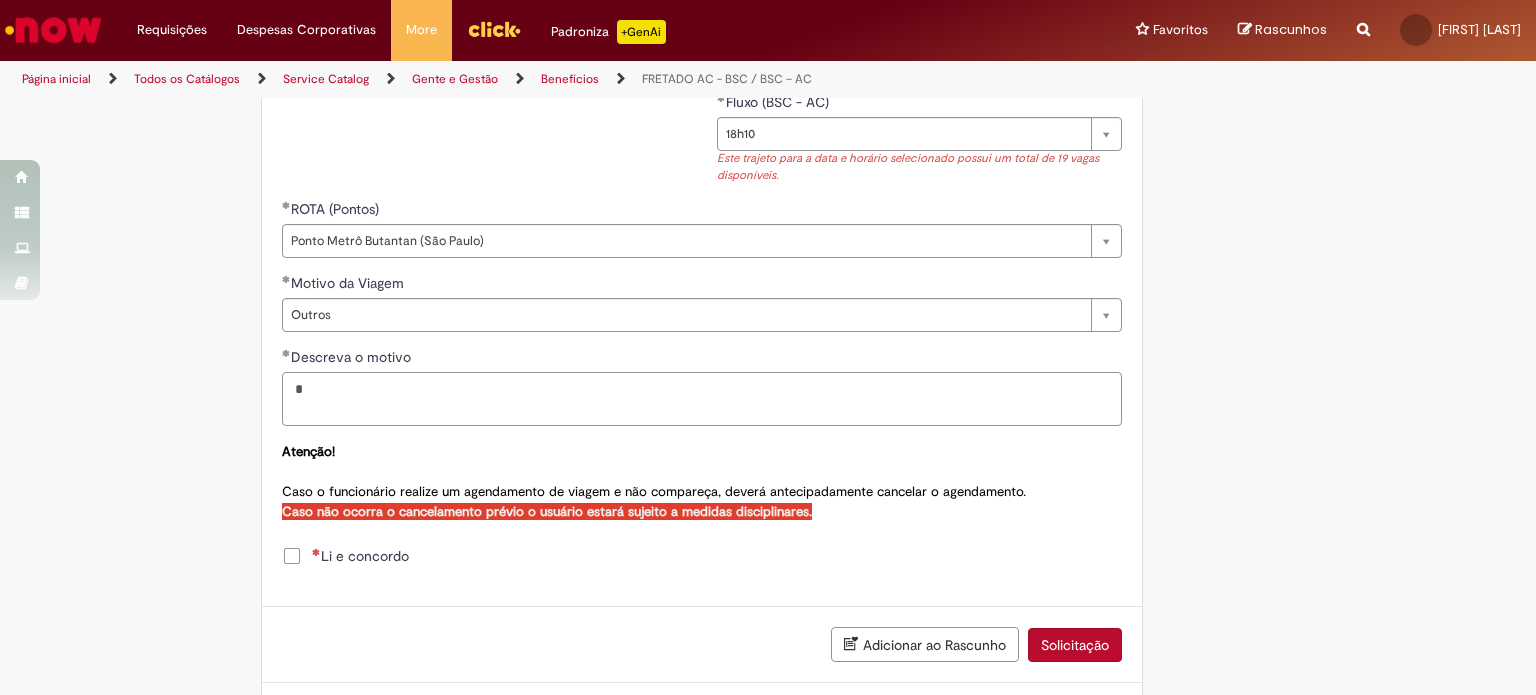 type on "*" 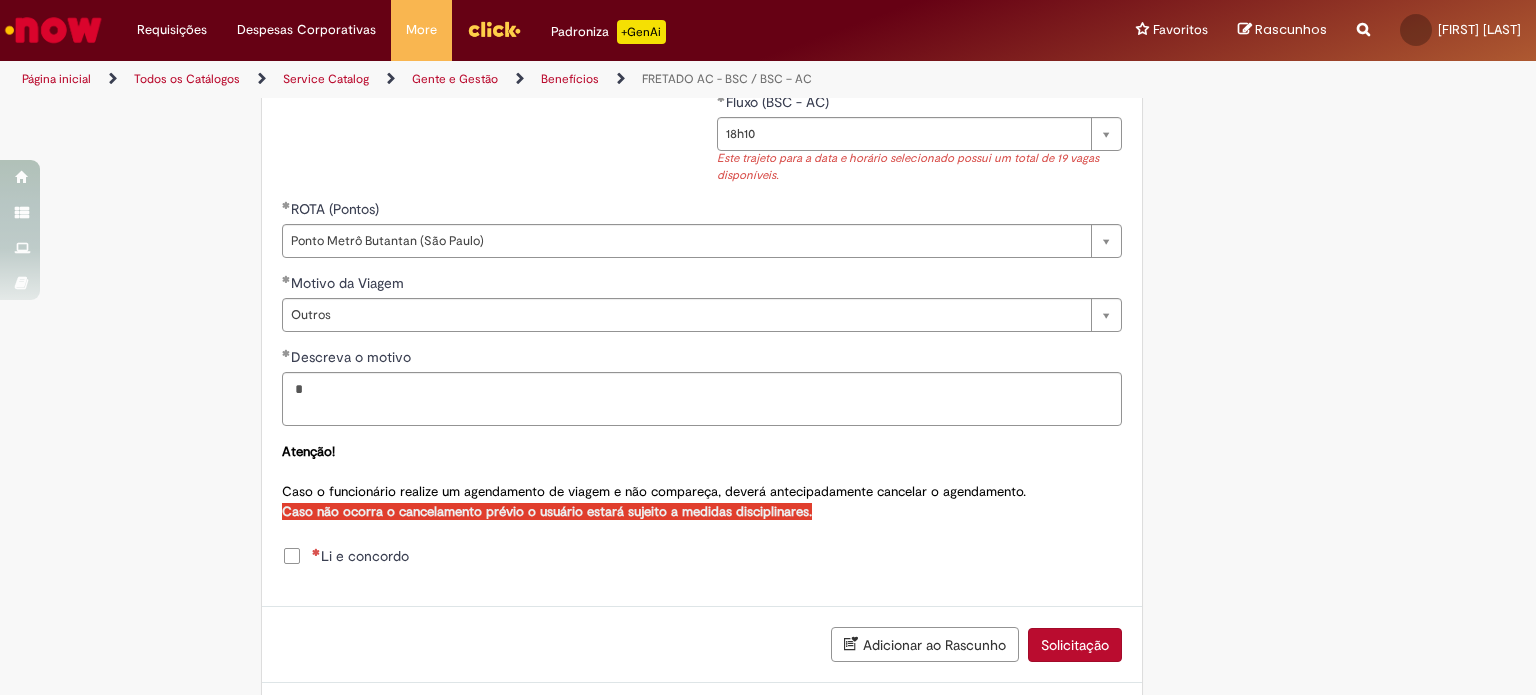 click on "Li e concordo" at bounding box center (345, 556) 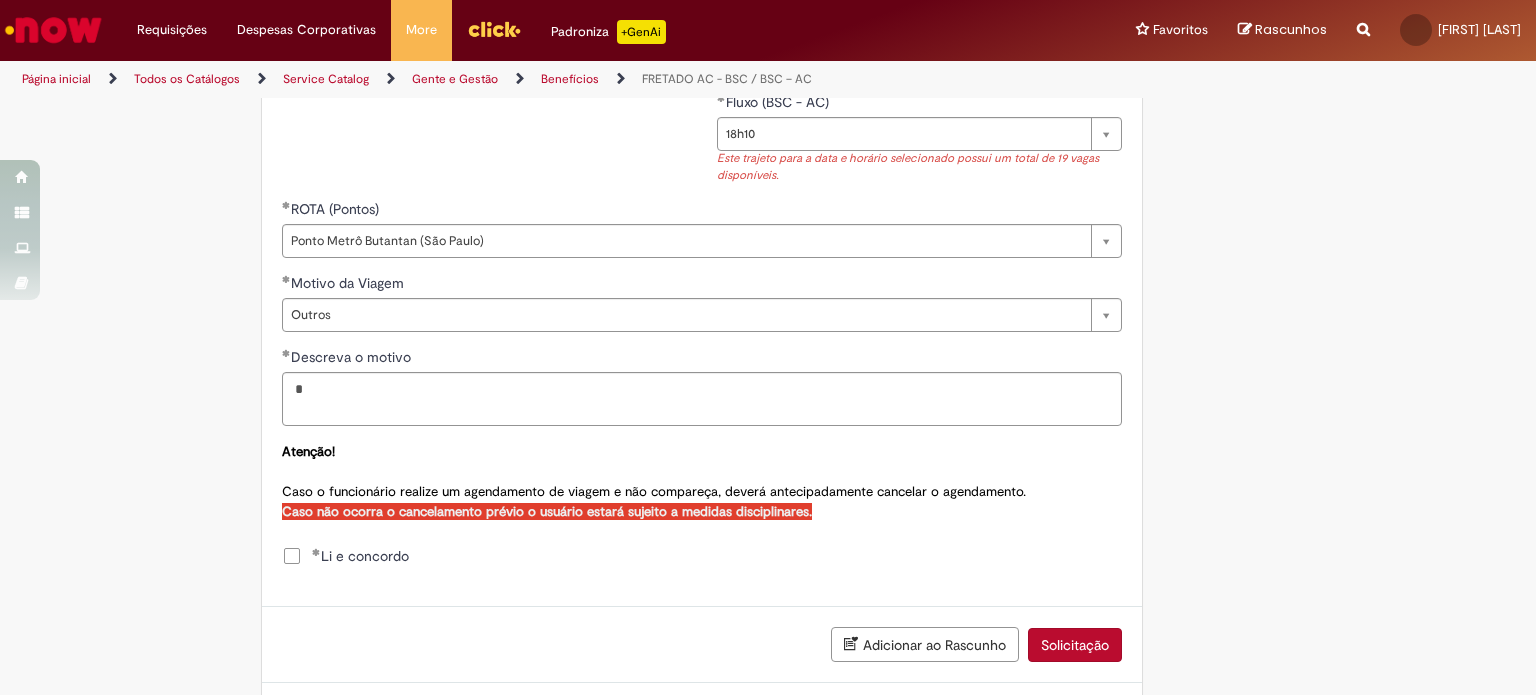 click on "Solicitação" at bounding box center (1075, 645) 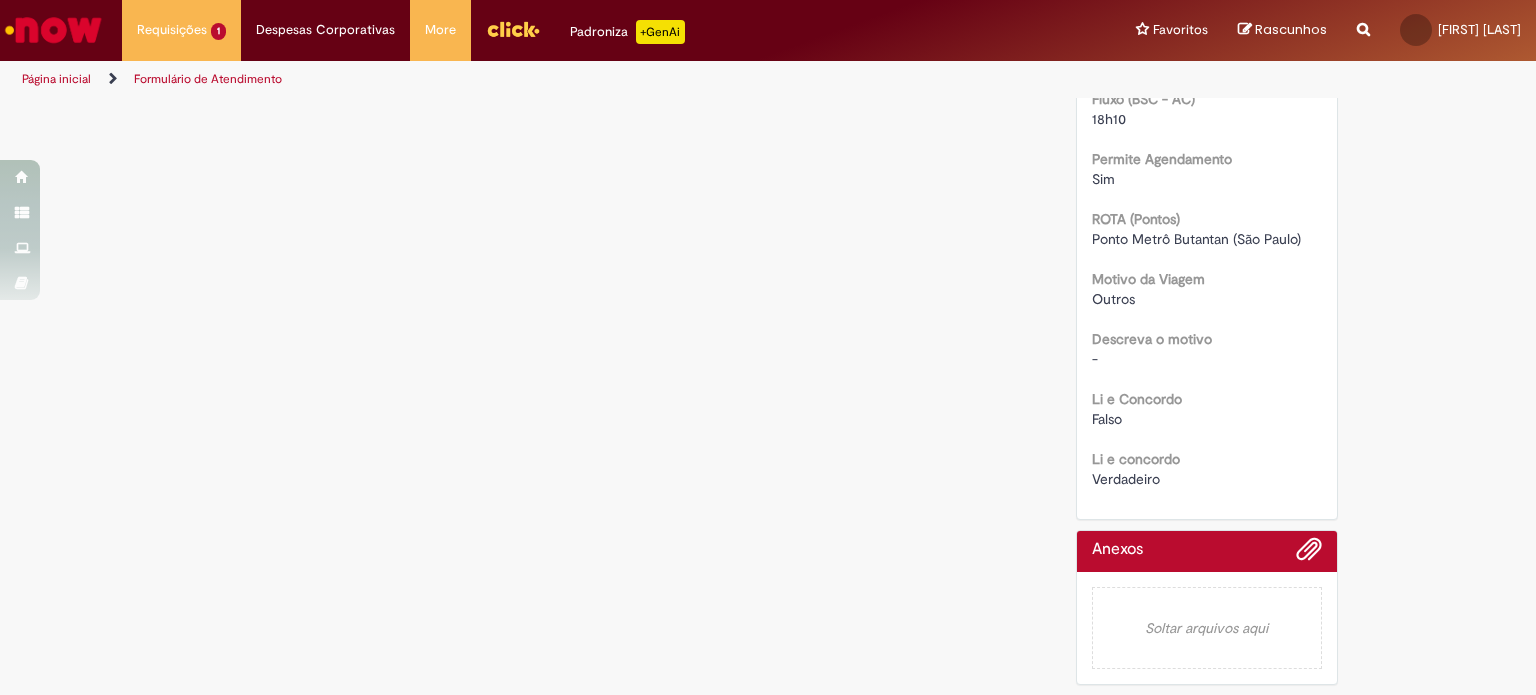 scroll, scrollTop: 0, scrollLeft: 0, axis: both 